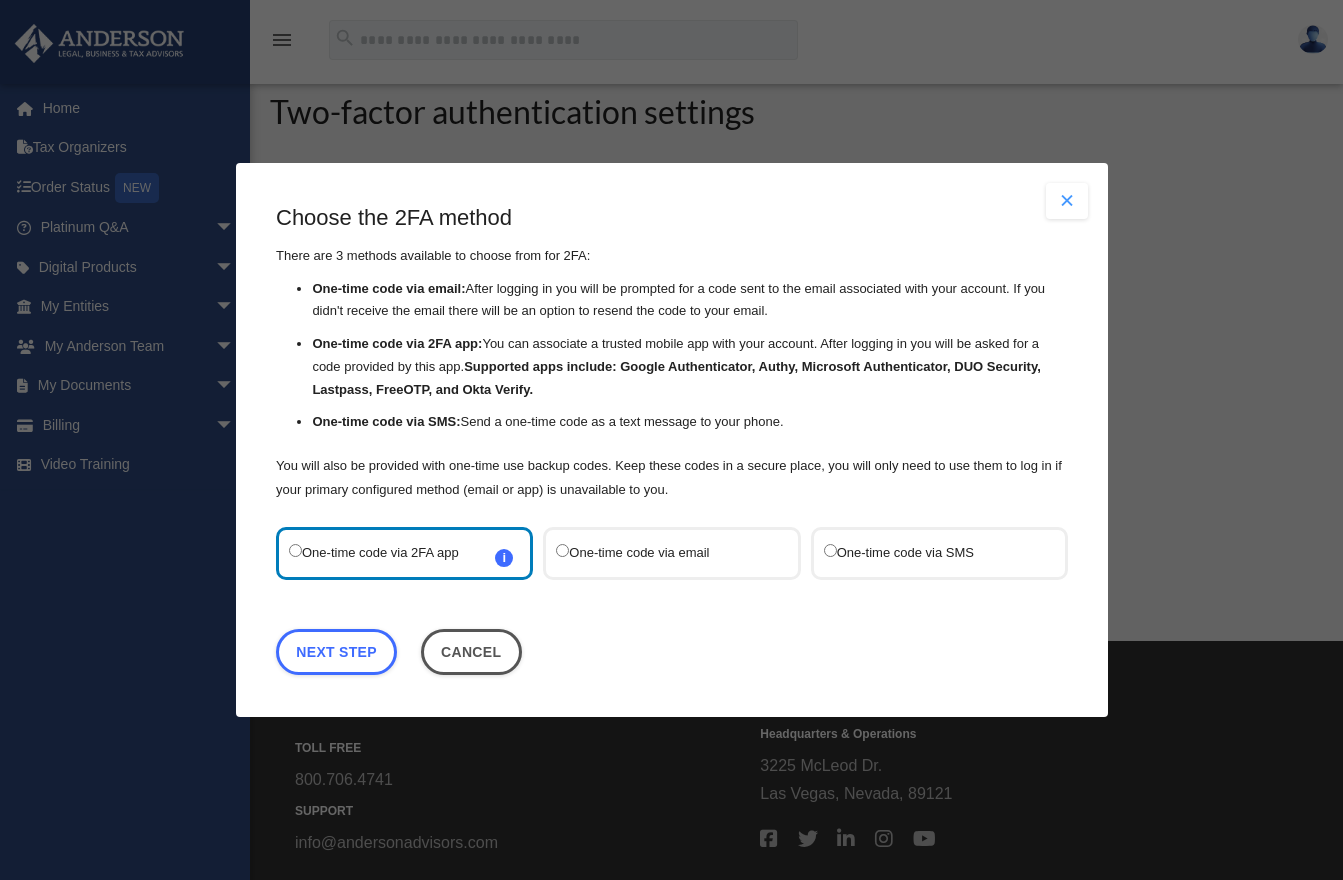 scroll, scrollTop: 0, scrollLeft: 0, axis: both 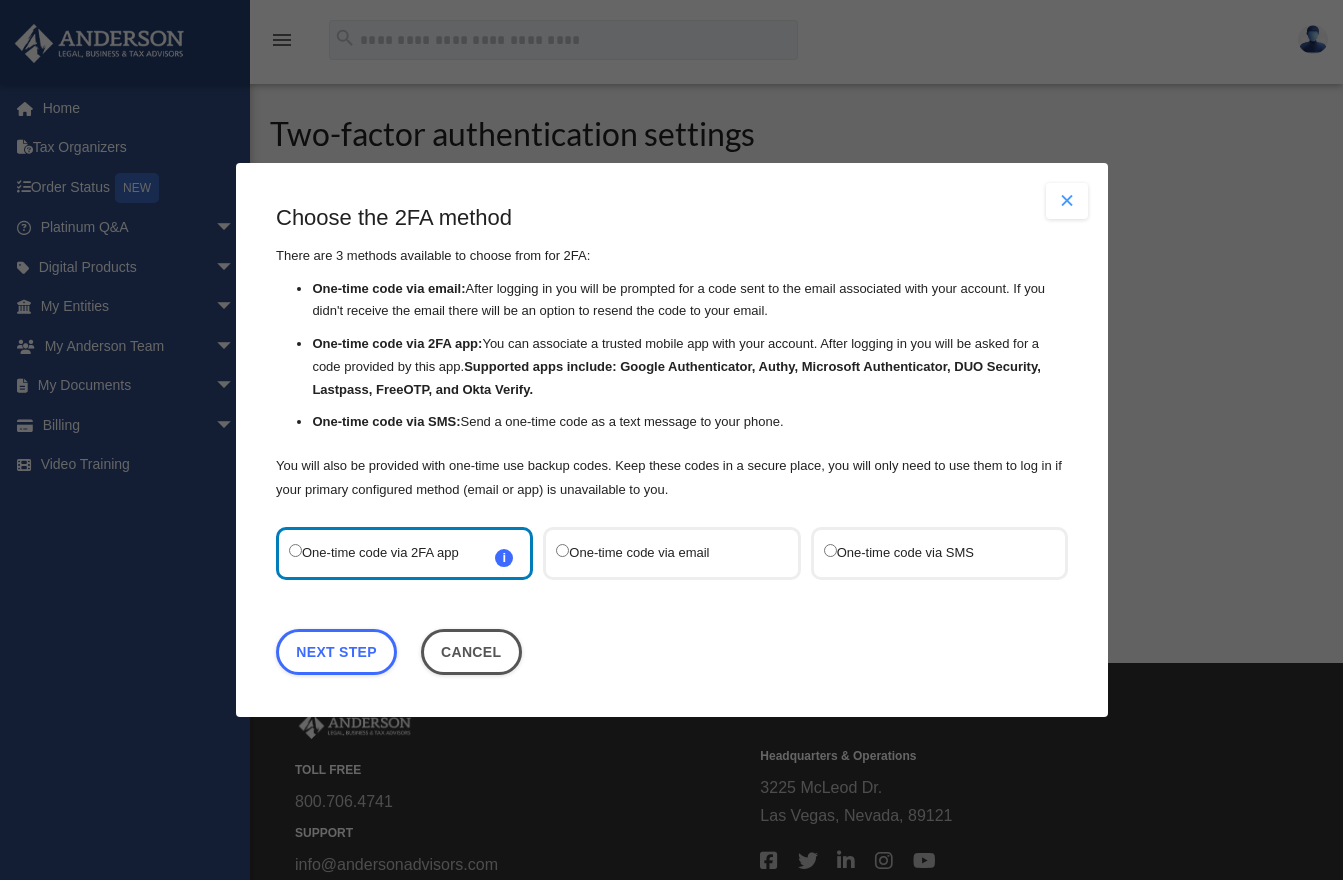 click on "One-time code via email" at bounding box center (661, 553) 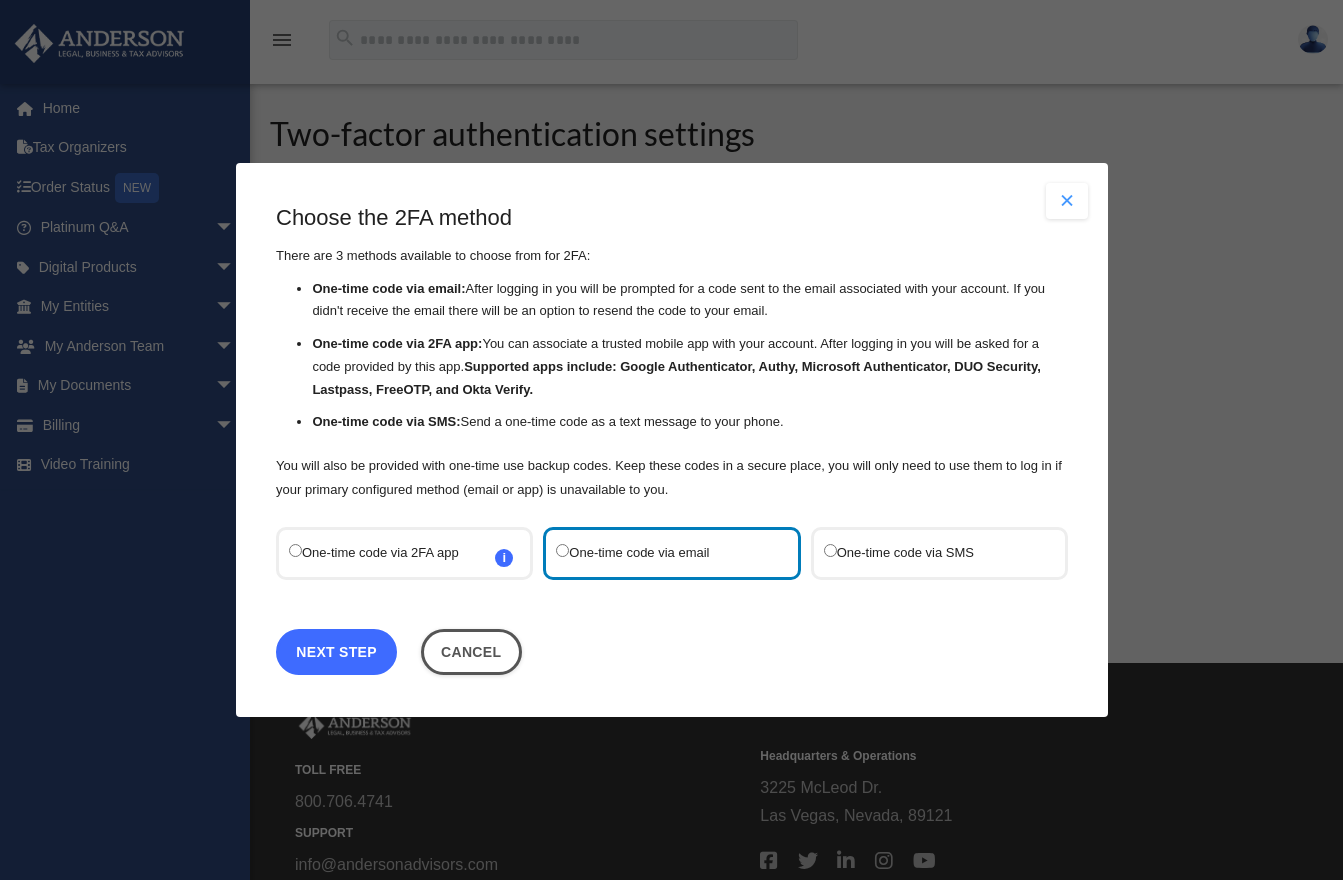 click on "Next Step" at bounding box center [336, 652] 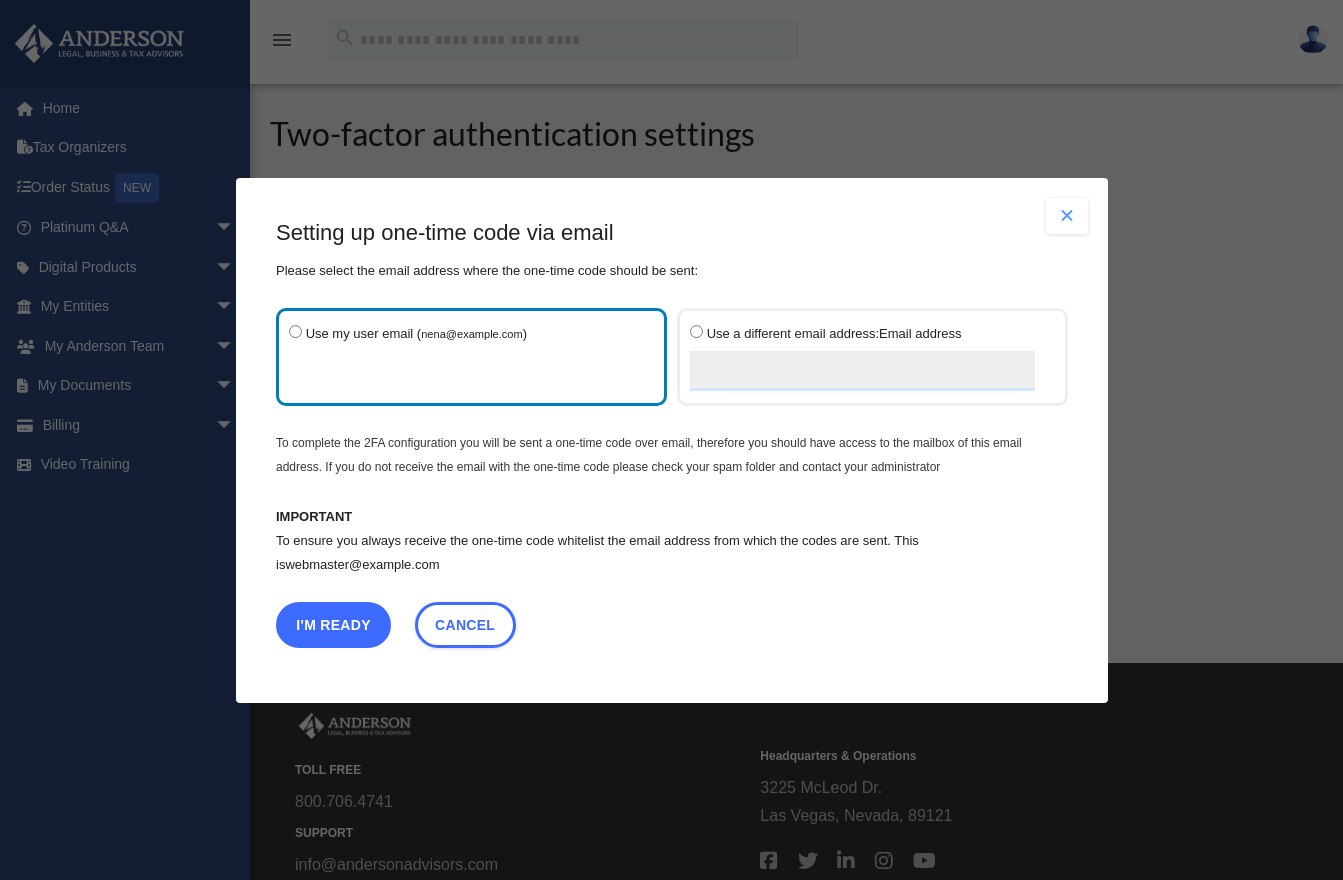 click on "I'm Ready" at bounding box center (333, 624) 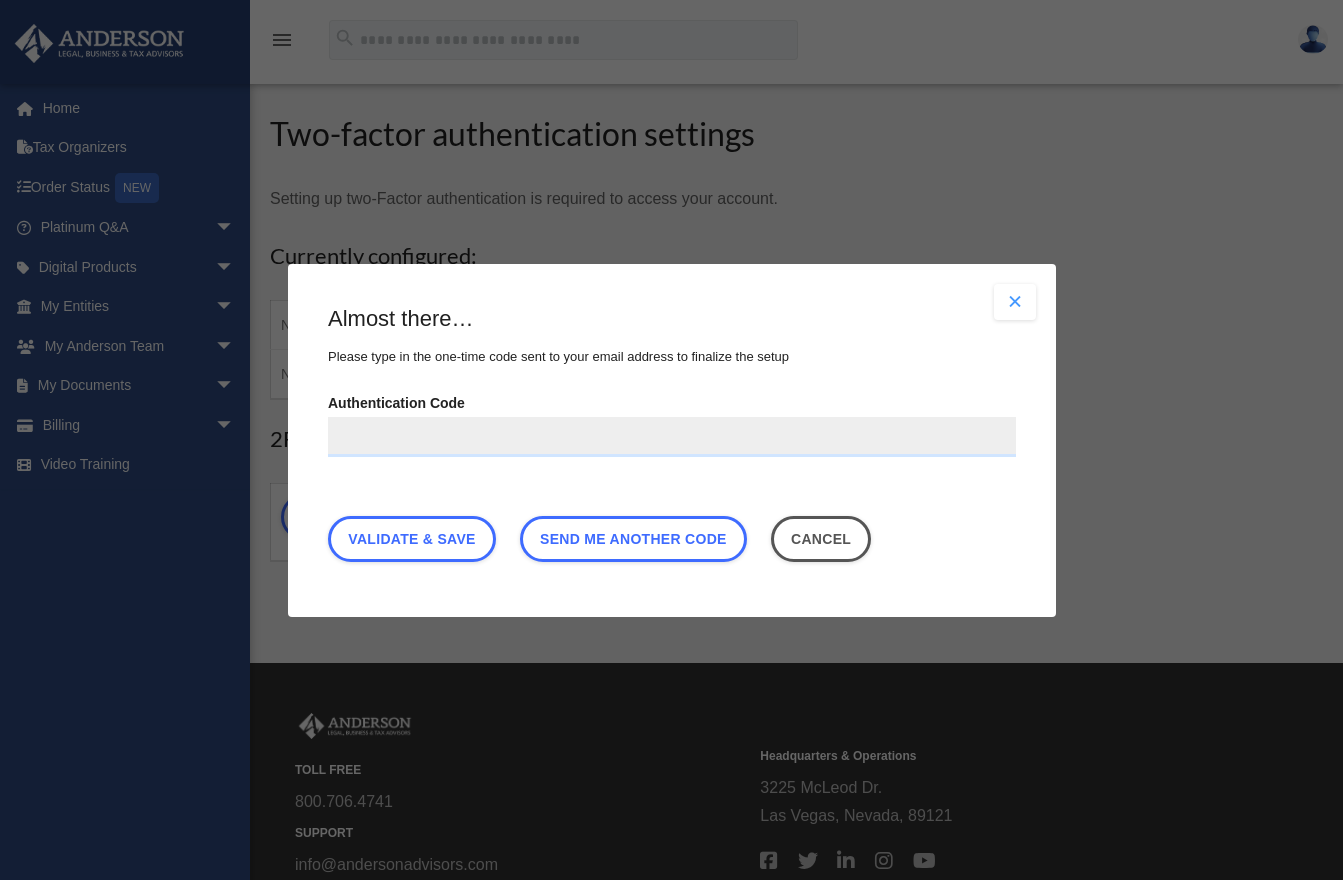 paste on "******" 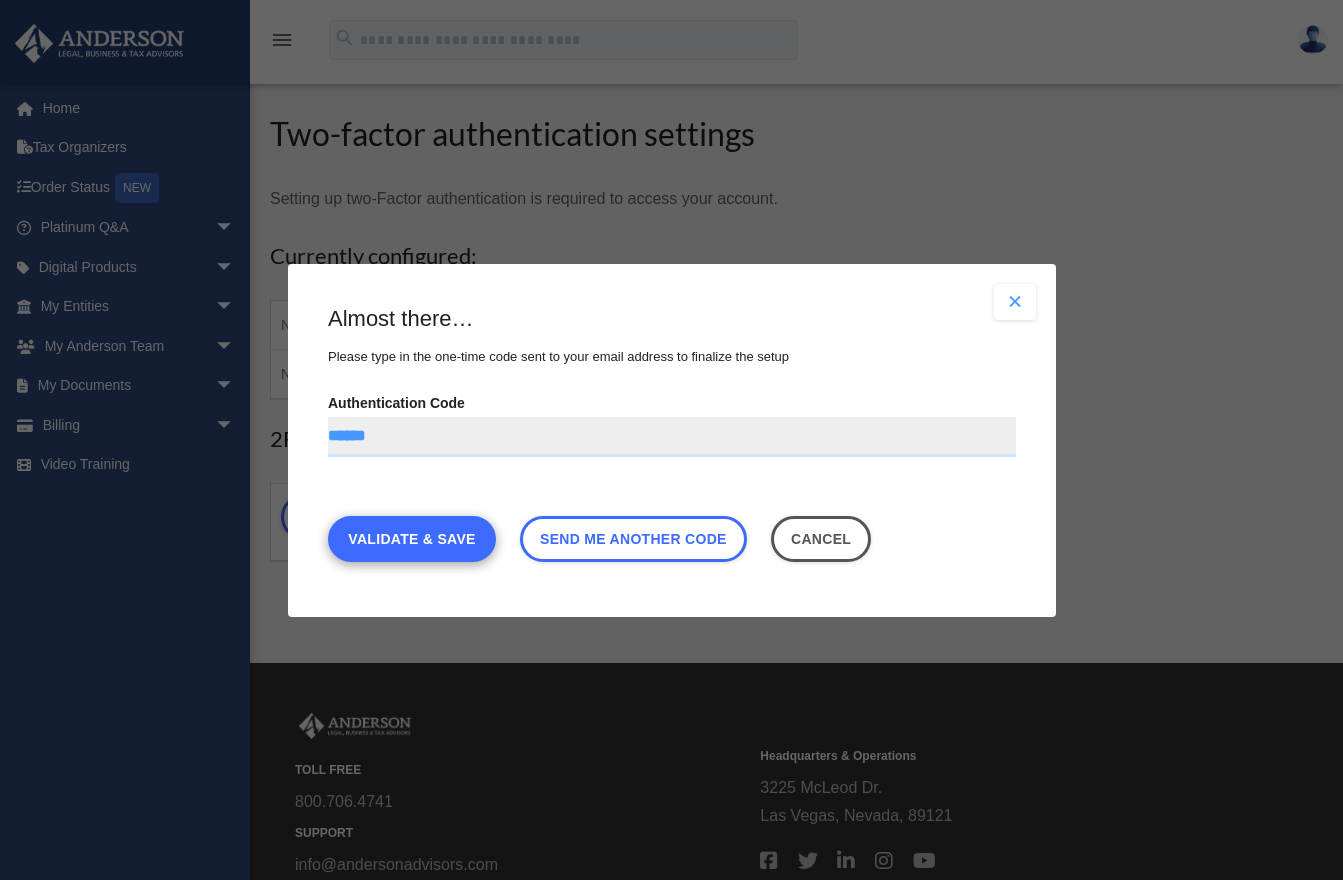 type on "******" 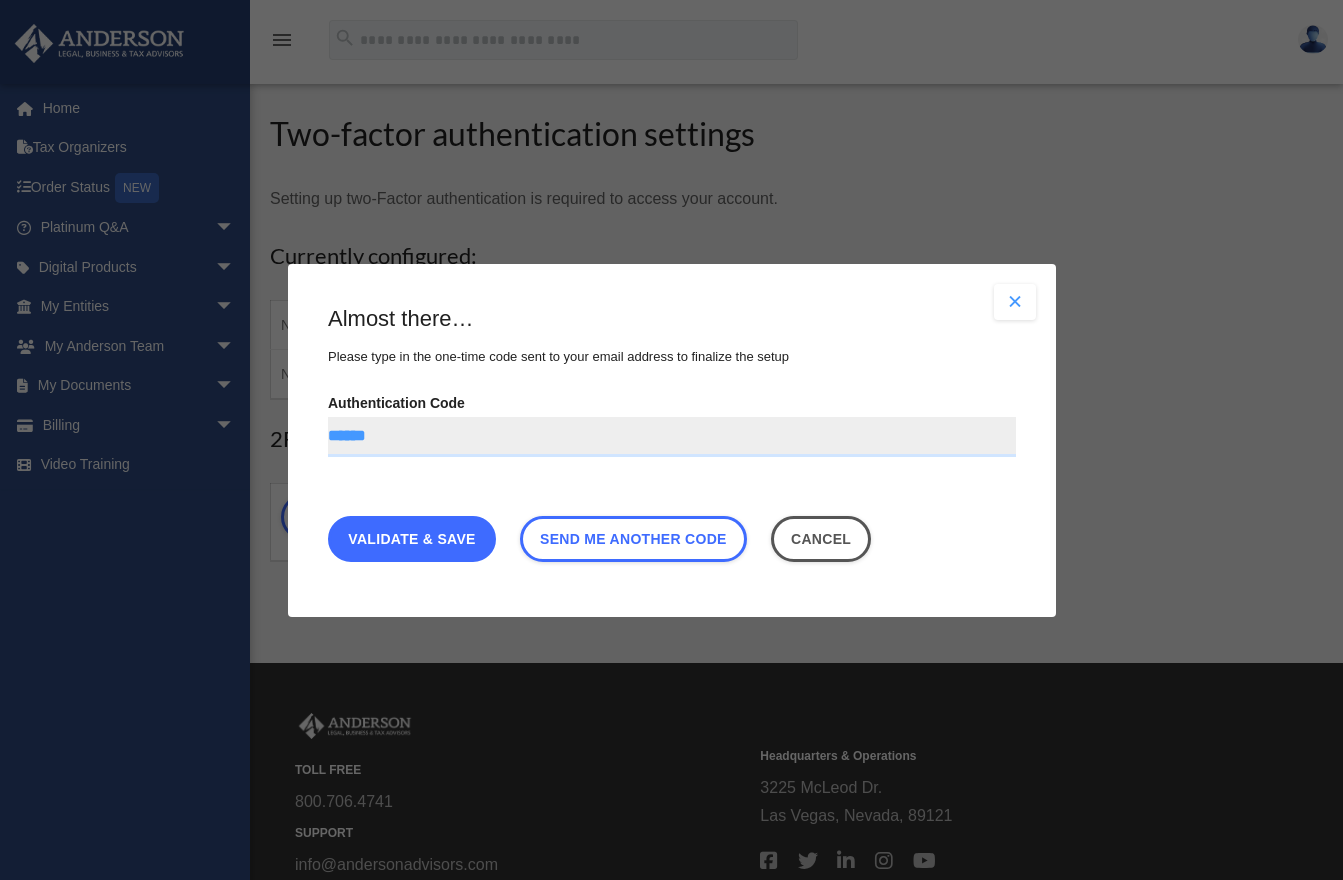 click on "Validate & Save" at bounding box center [412, 538] 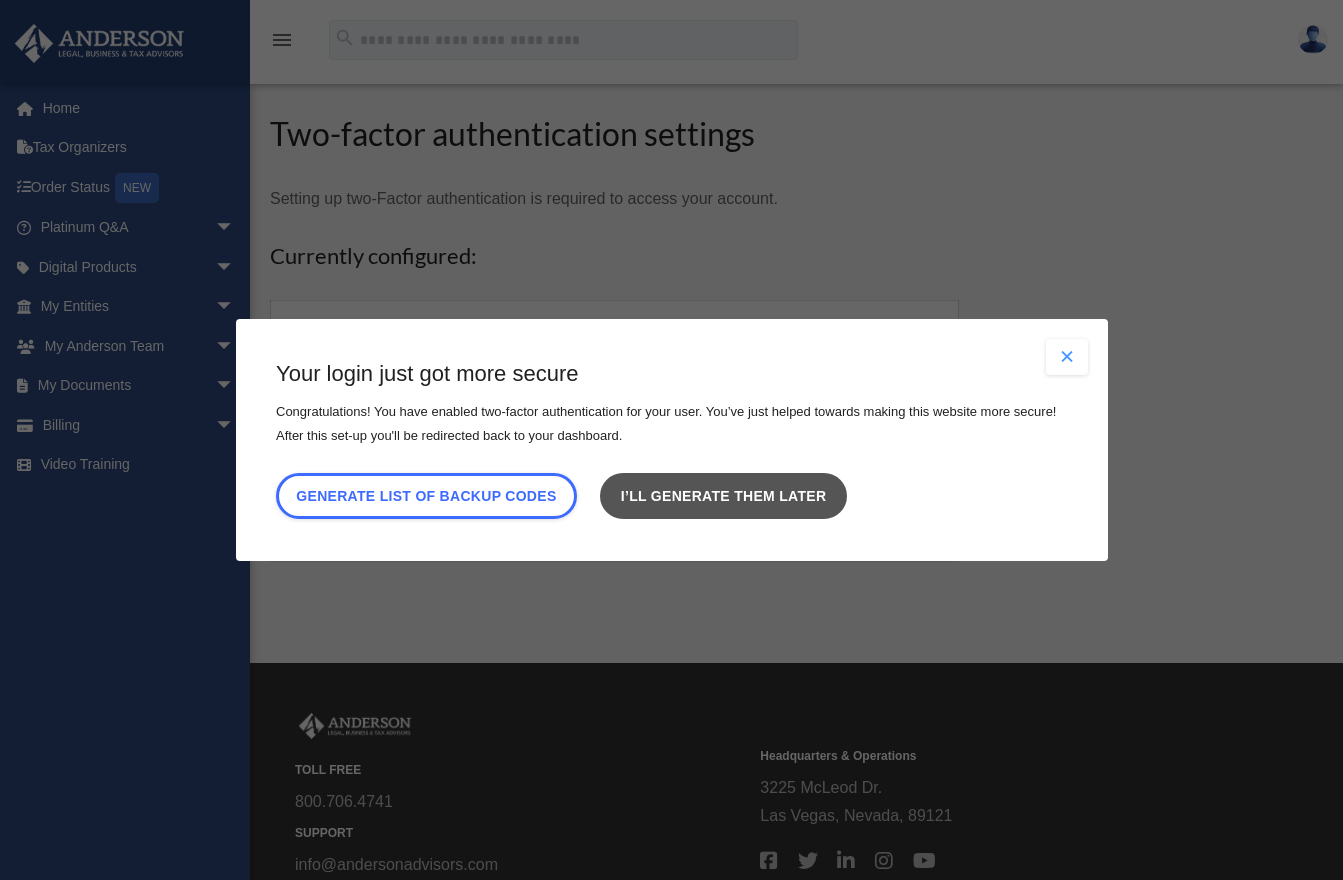 click on "I’ll generate them later" at bounding box center (723, 496) 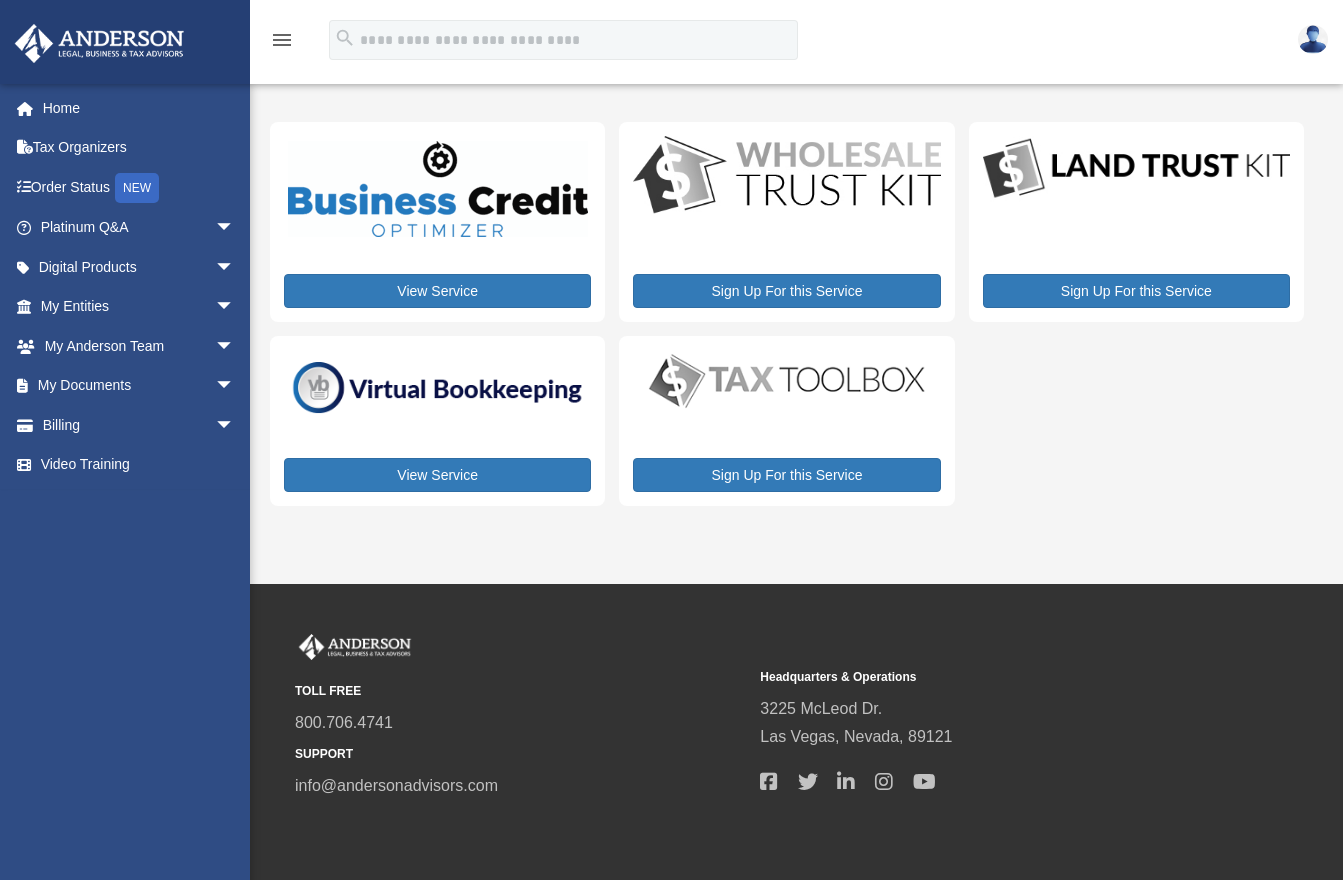 scroll, scrollTop: 0, scrollLeft: 0, axis: both 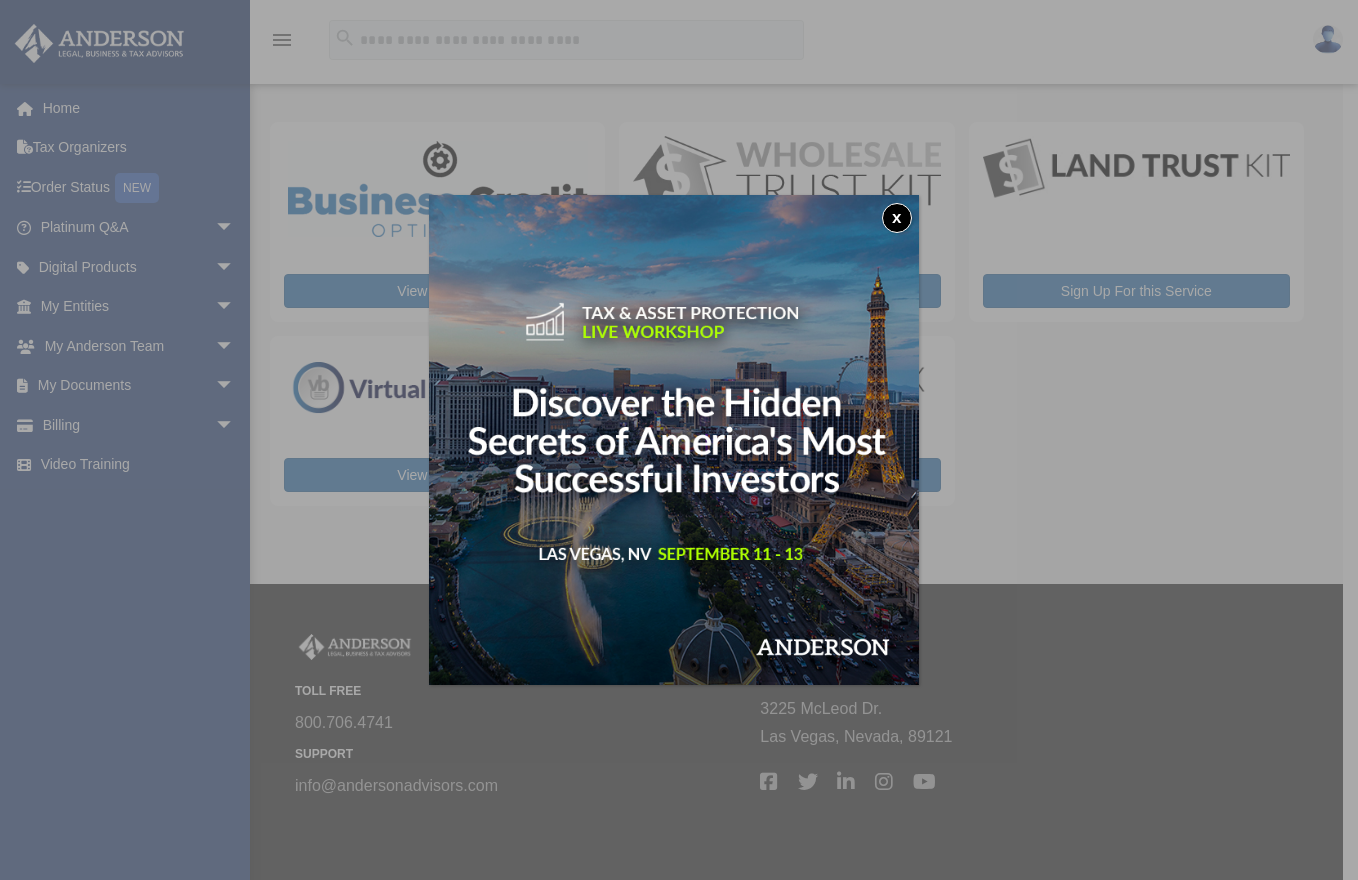 click on "x" at bounding box center [897, 218] 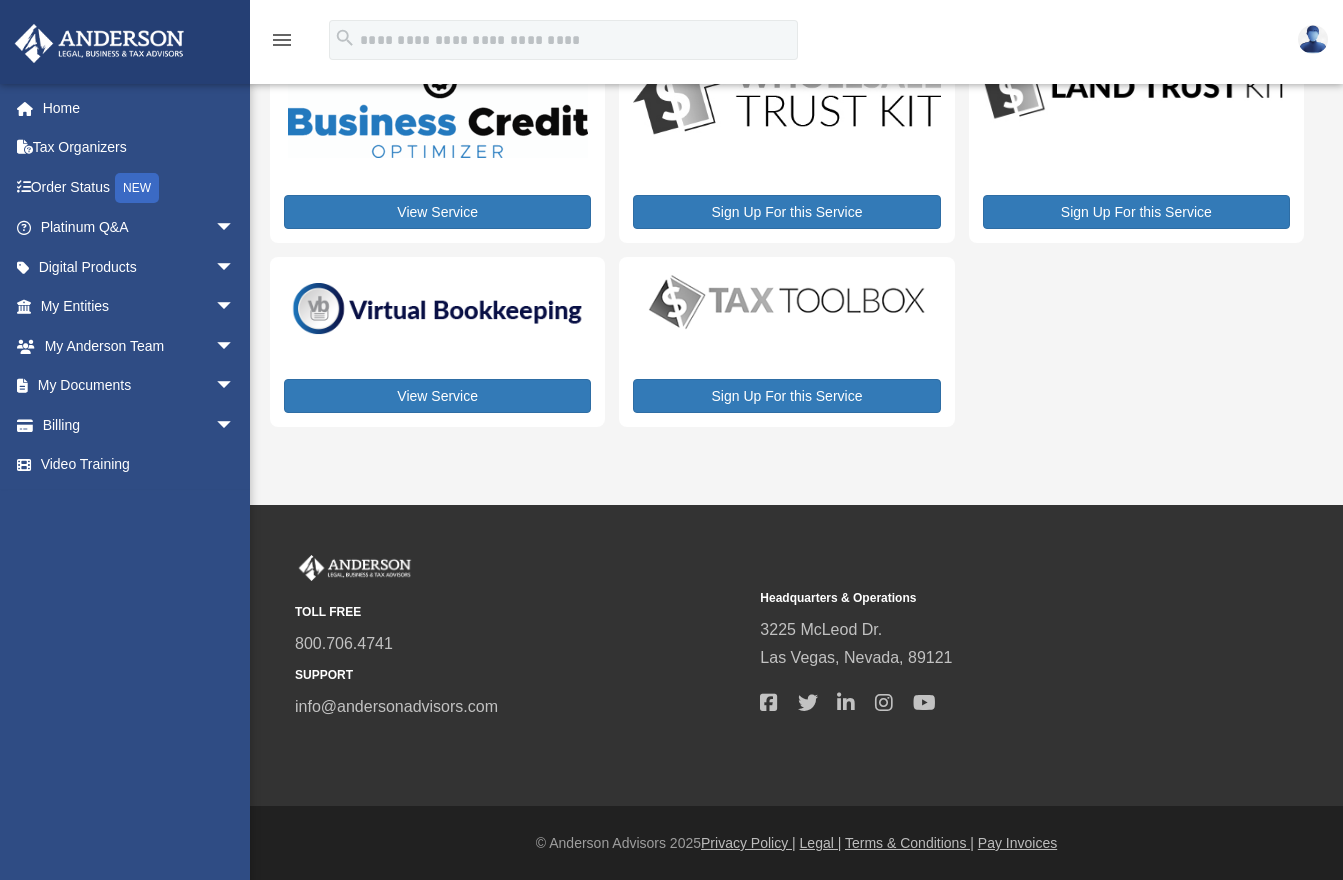 scroll, scrollTop: 0, scrollLeft: 0, axis: both 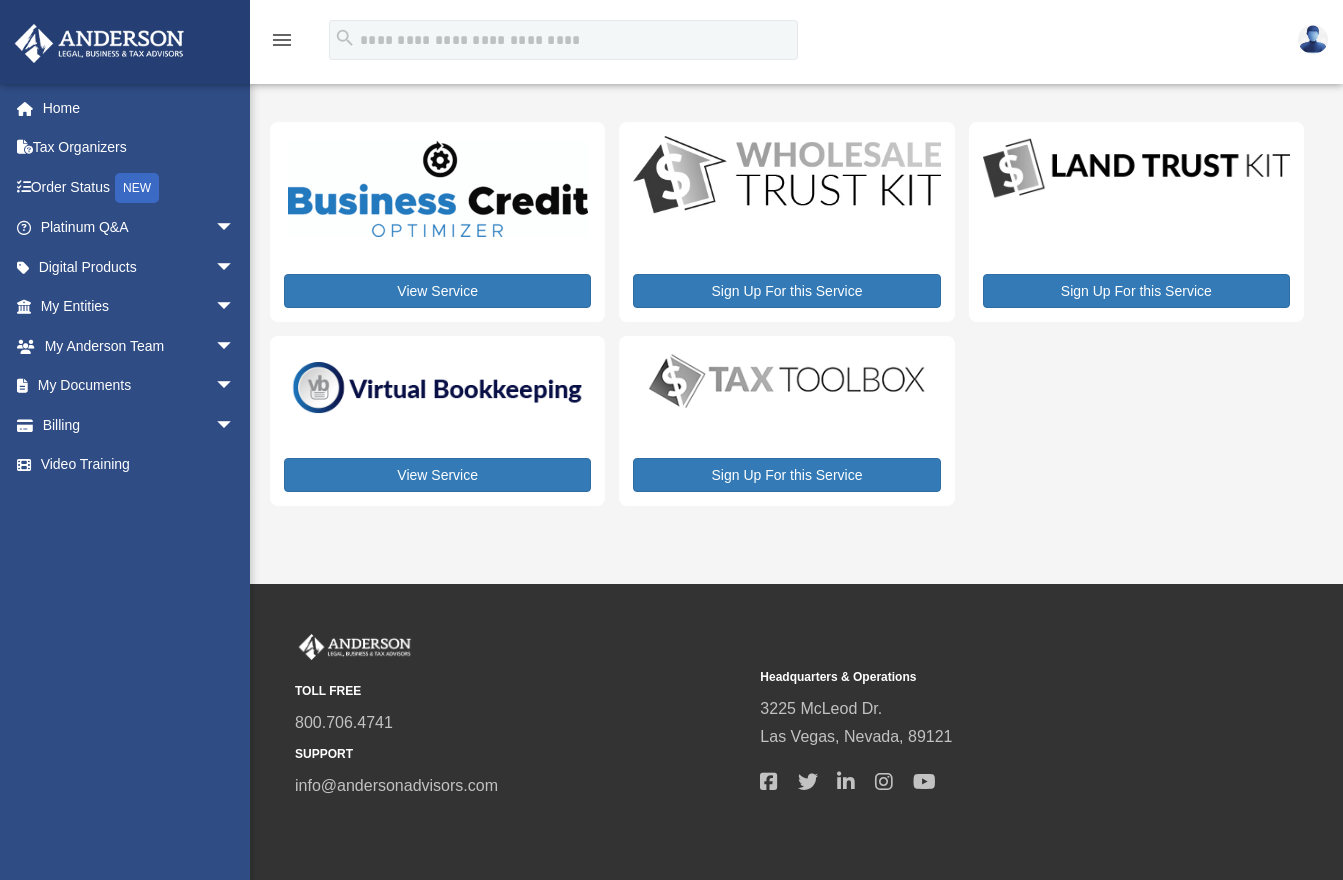 click on "menu" at bounding box center (282, 40) 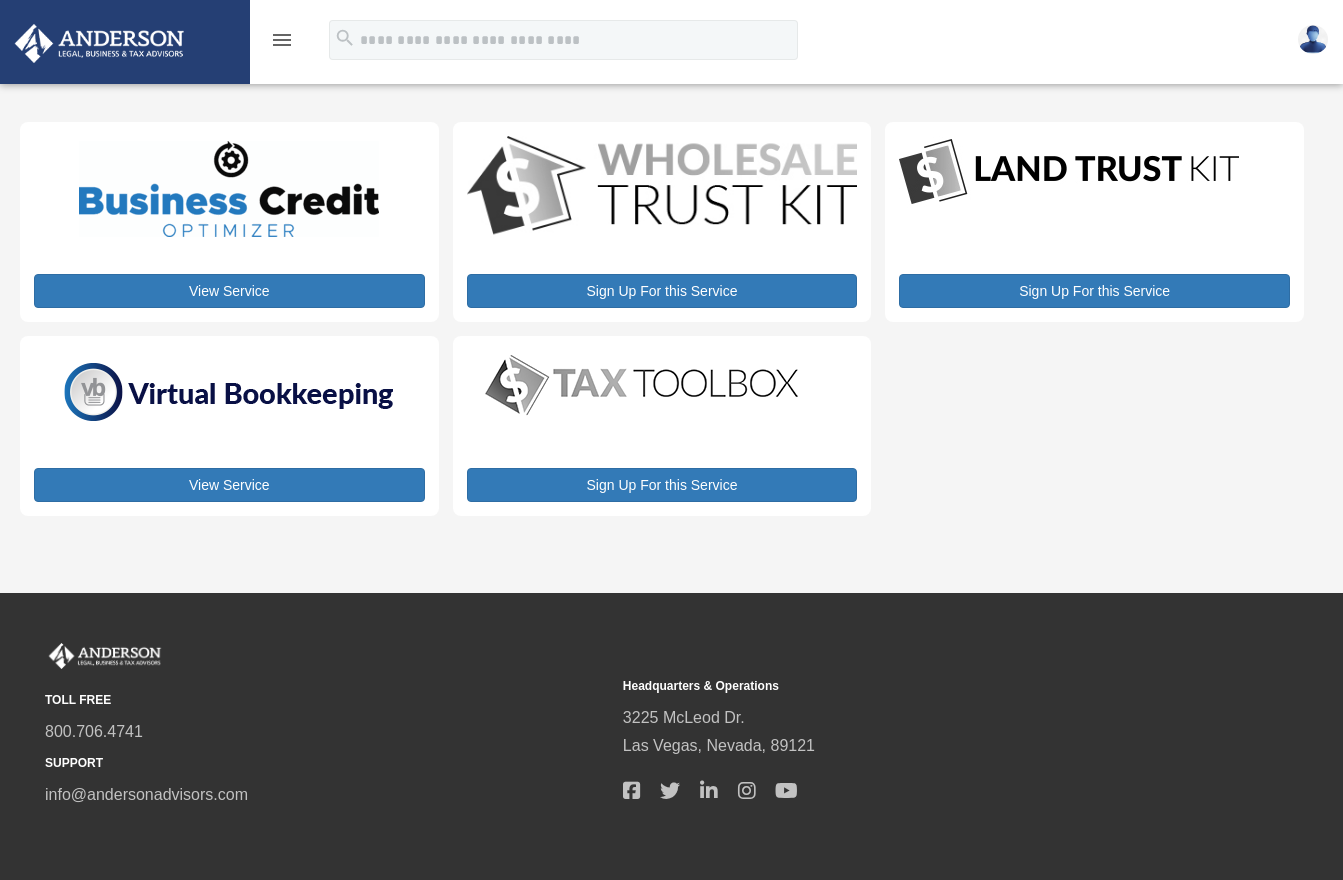 click on "menu" at bounding box center [282, 40] 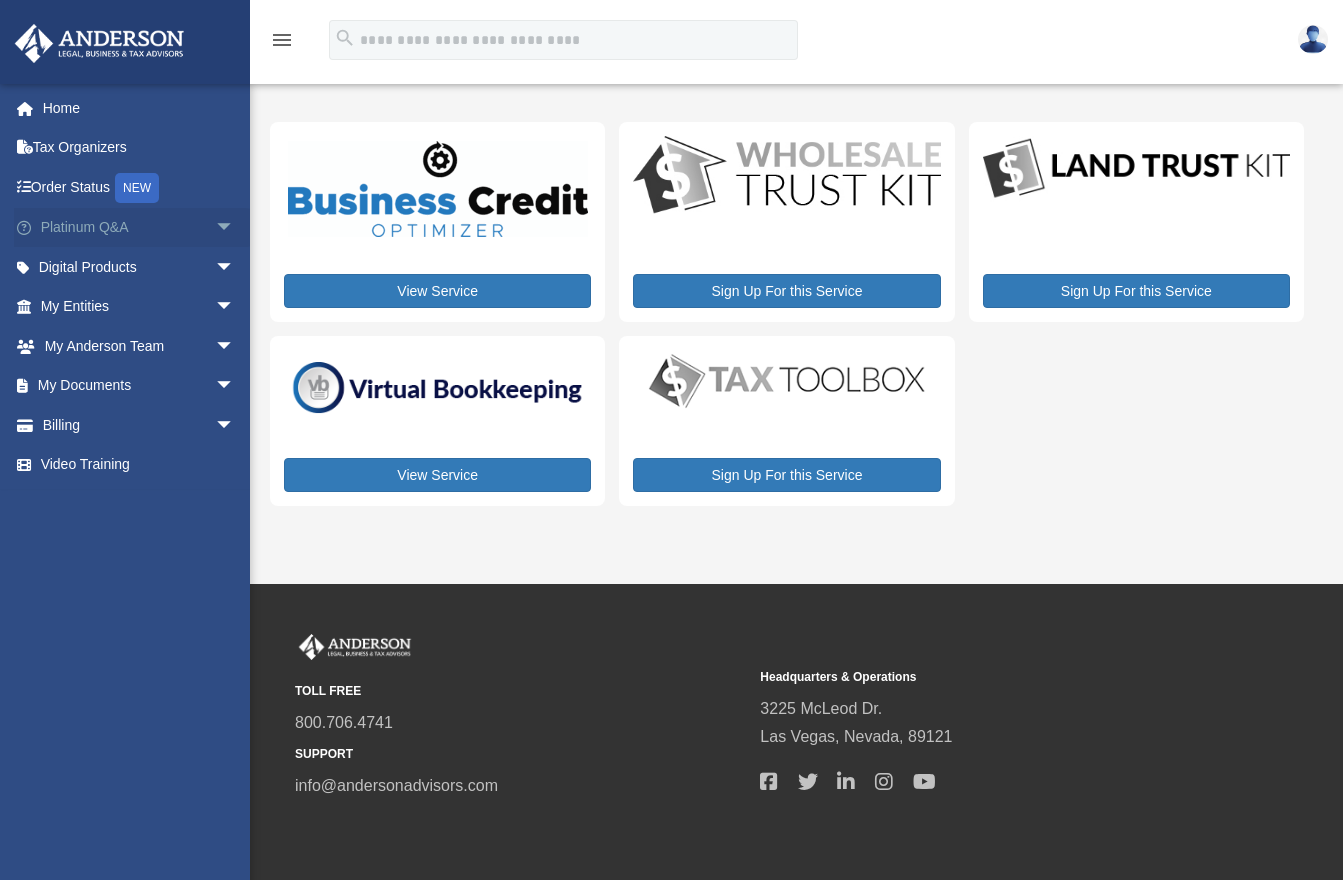 click on "Platinum Q&A arrow_drop_down" at bounding box center (139, 228) 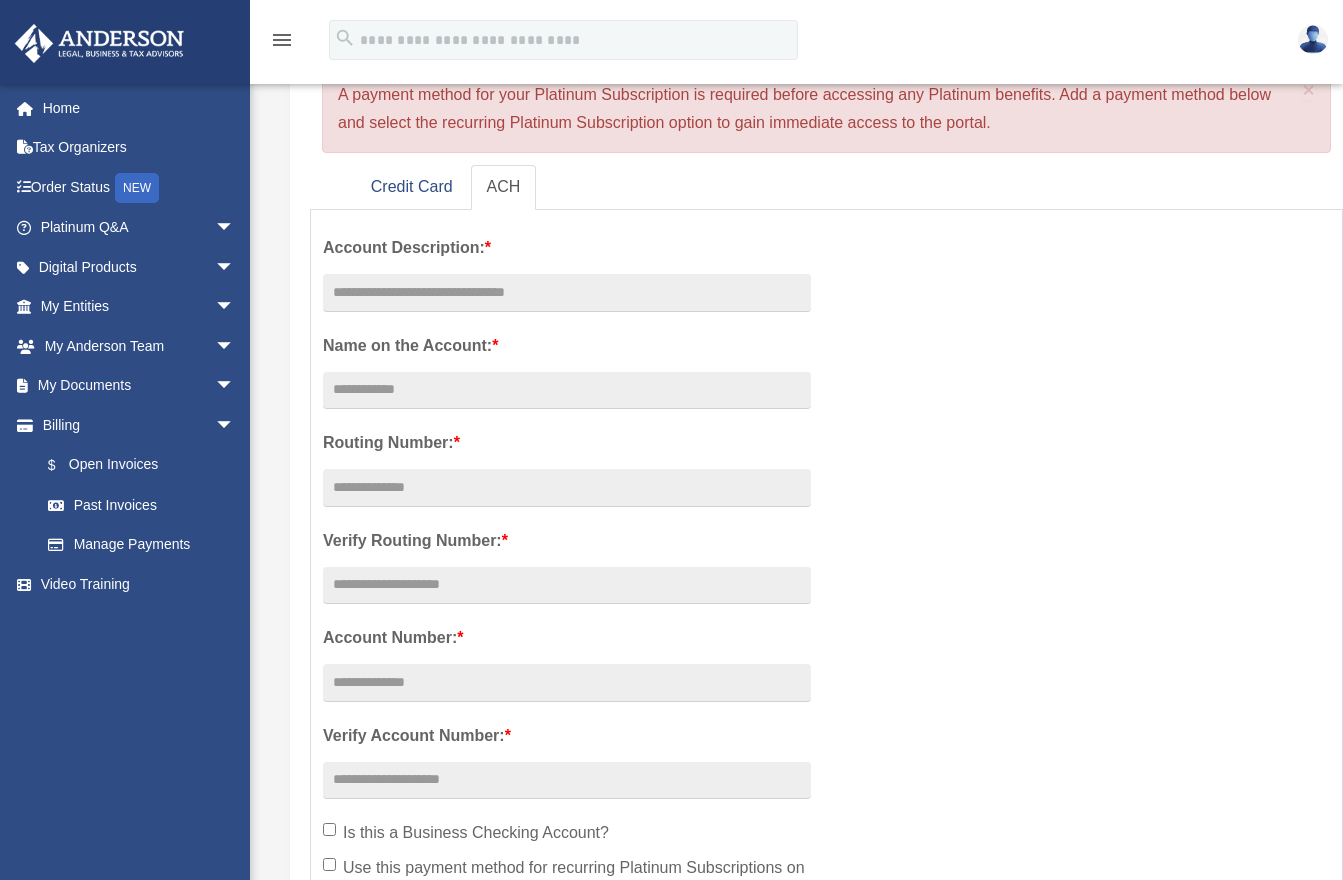 scroll, scrollTop: 185, scrollLeft: 0, axis: vertical 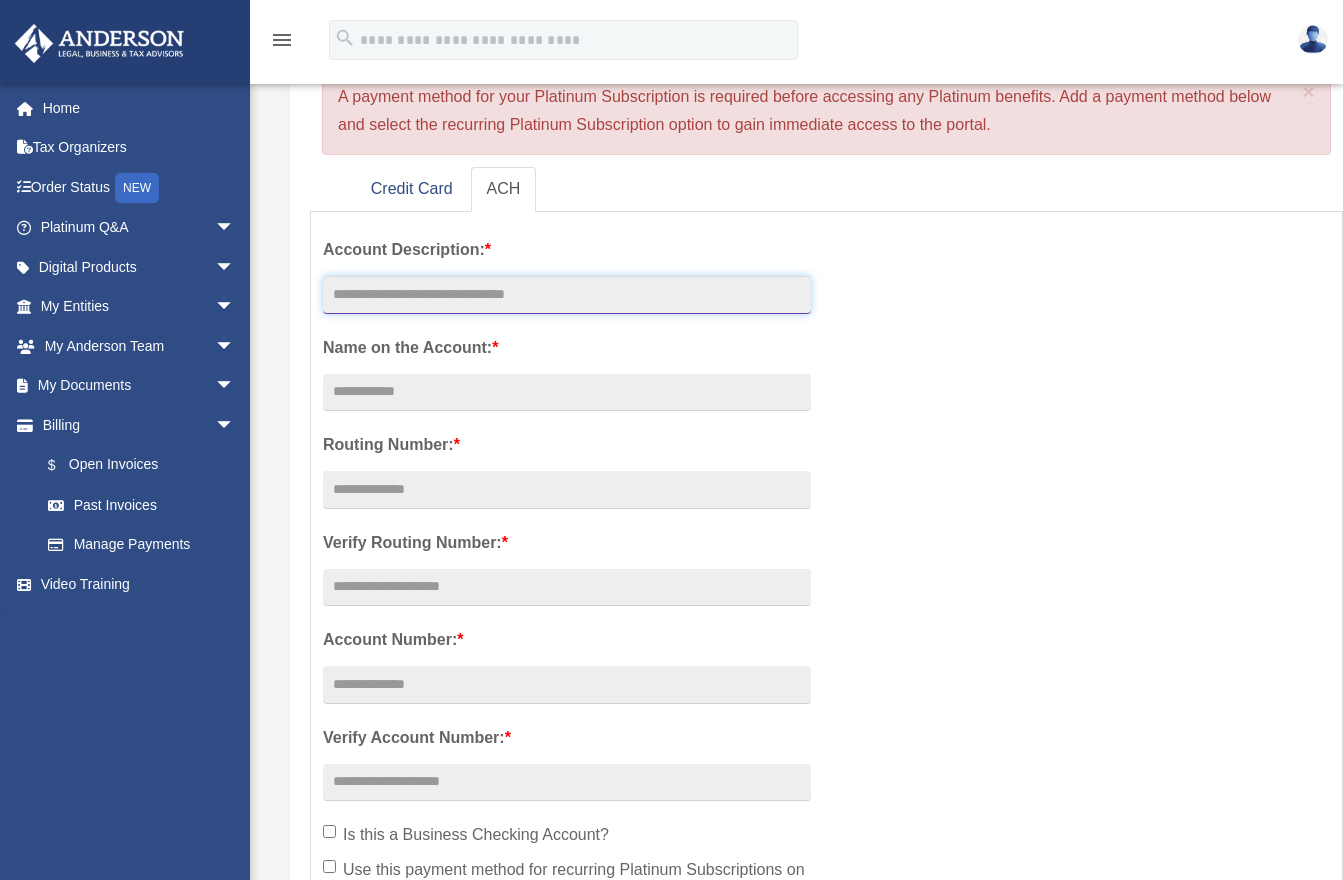 click at bounding box center [567, 295] 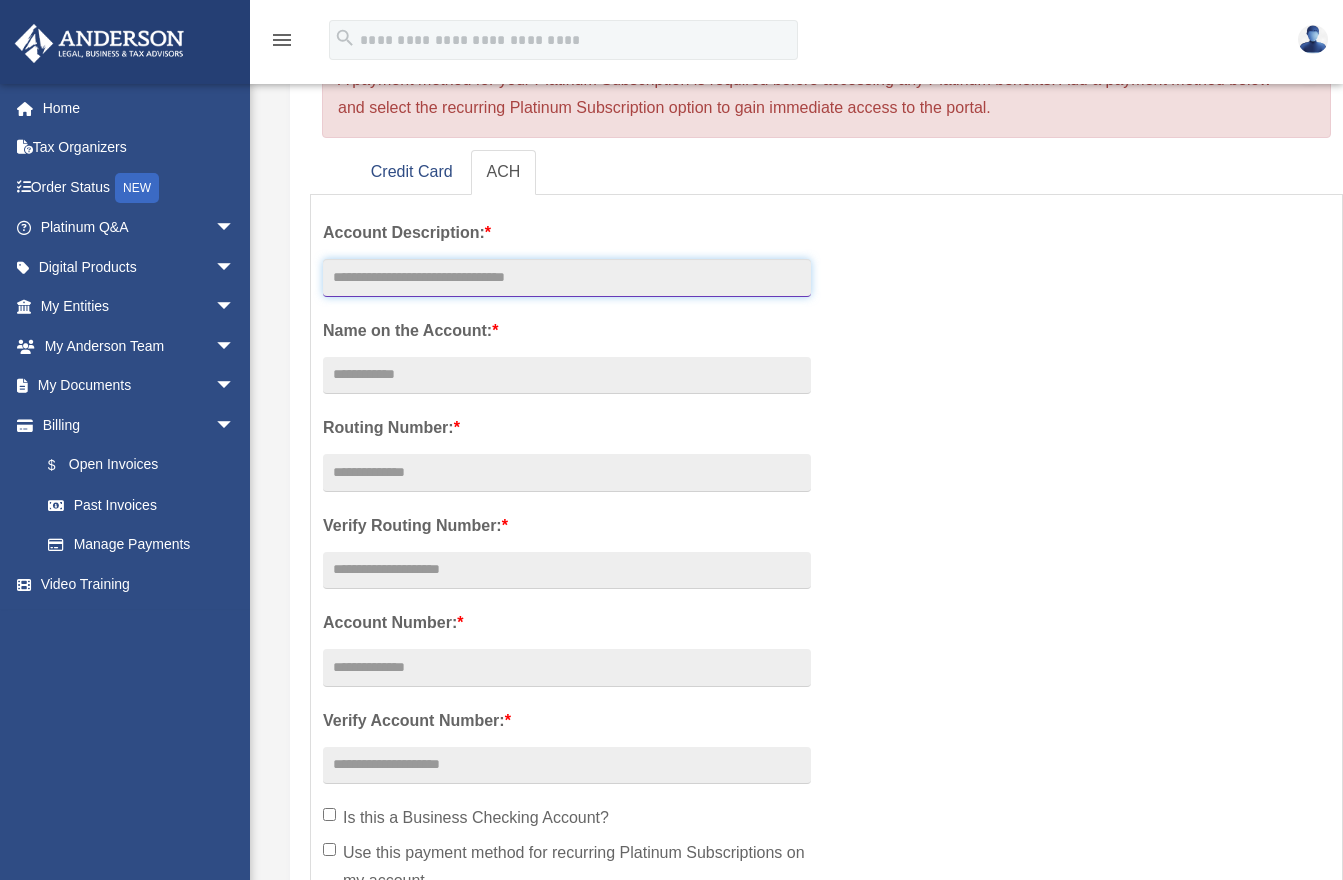 scroll, scrollTop: 168, scrollLeft: 0, axis: vertical 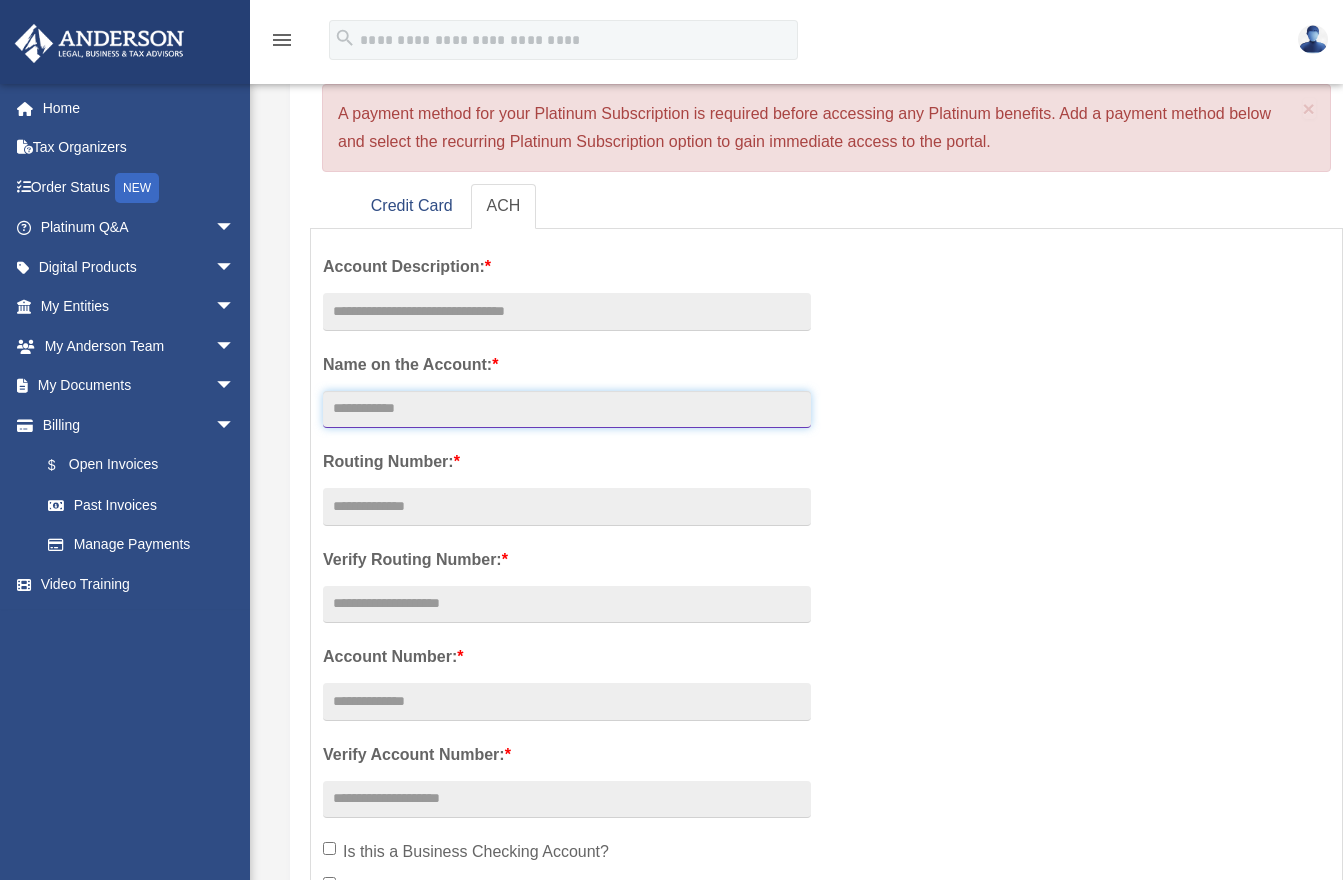 click on "Account Description: *" at bounding box center (567, 410) 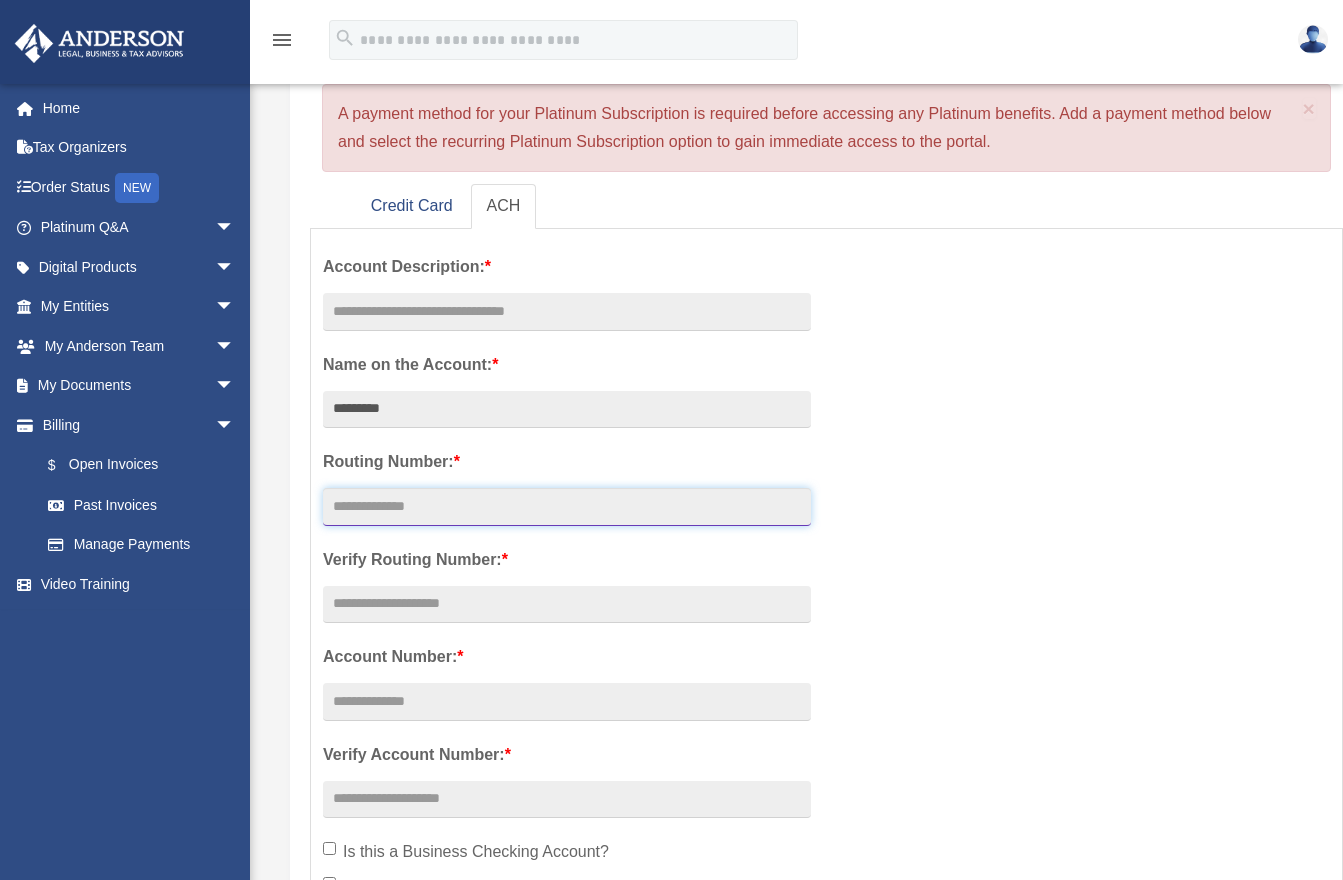 click at bounding box center [567, 507] 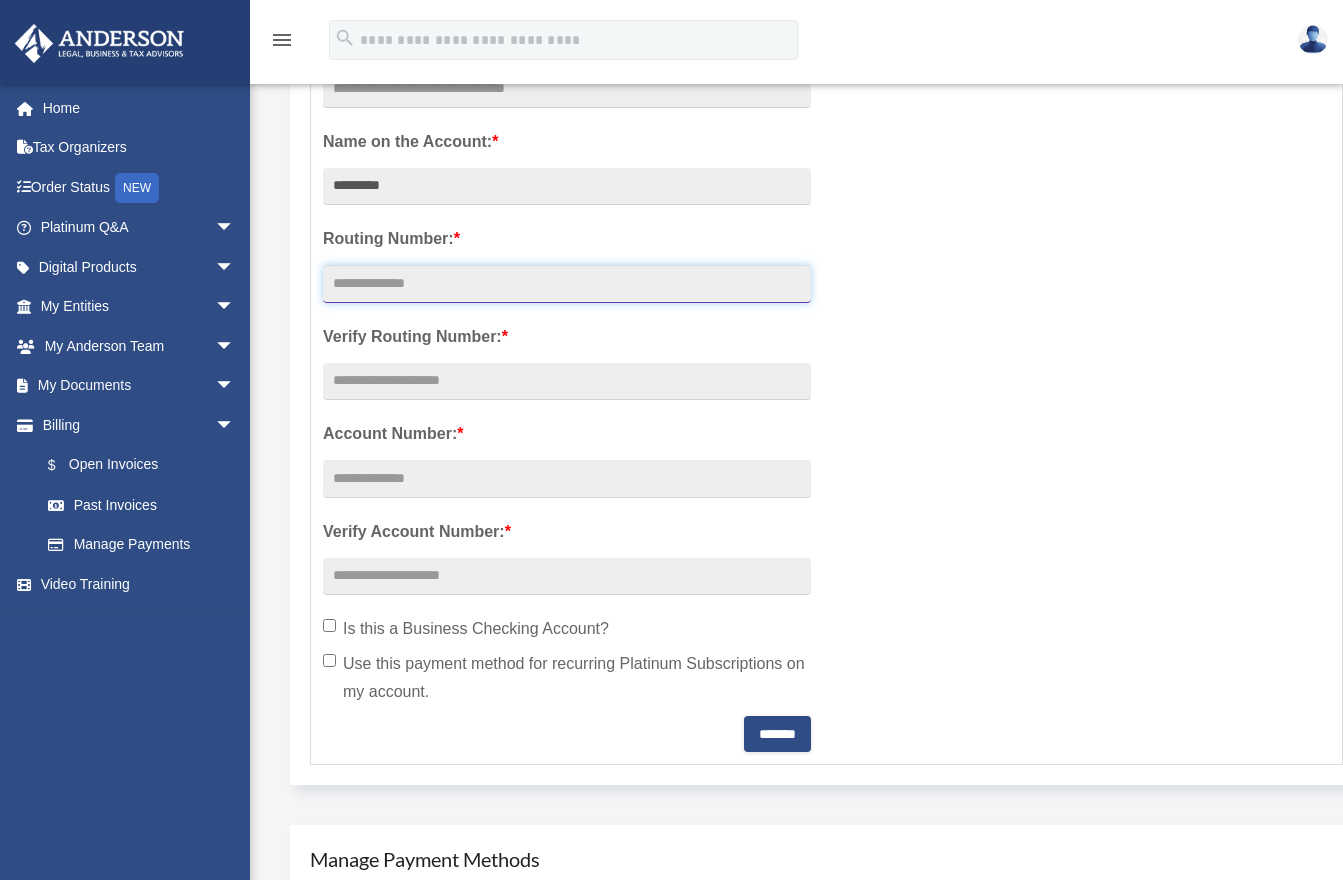 scroll, scrollTop: 390, scrollLeft: 0, axis: vertical 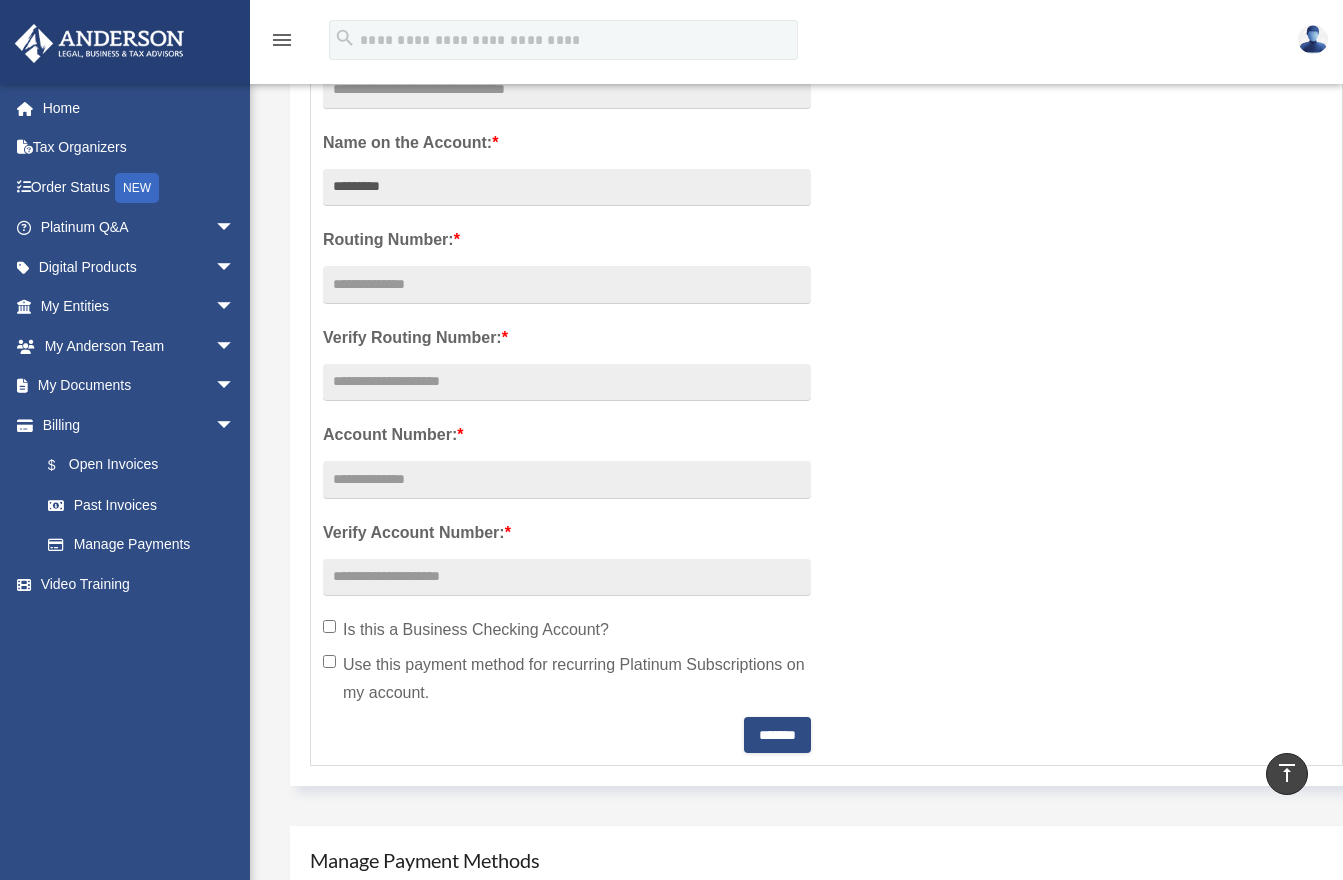 click on "Use this payment
method for recurring Platinum
Subscriptions on my account." at bounding box center (567, 679) 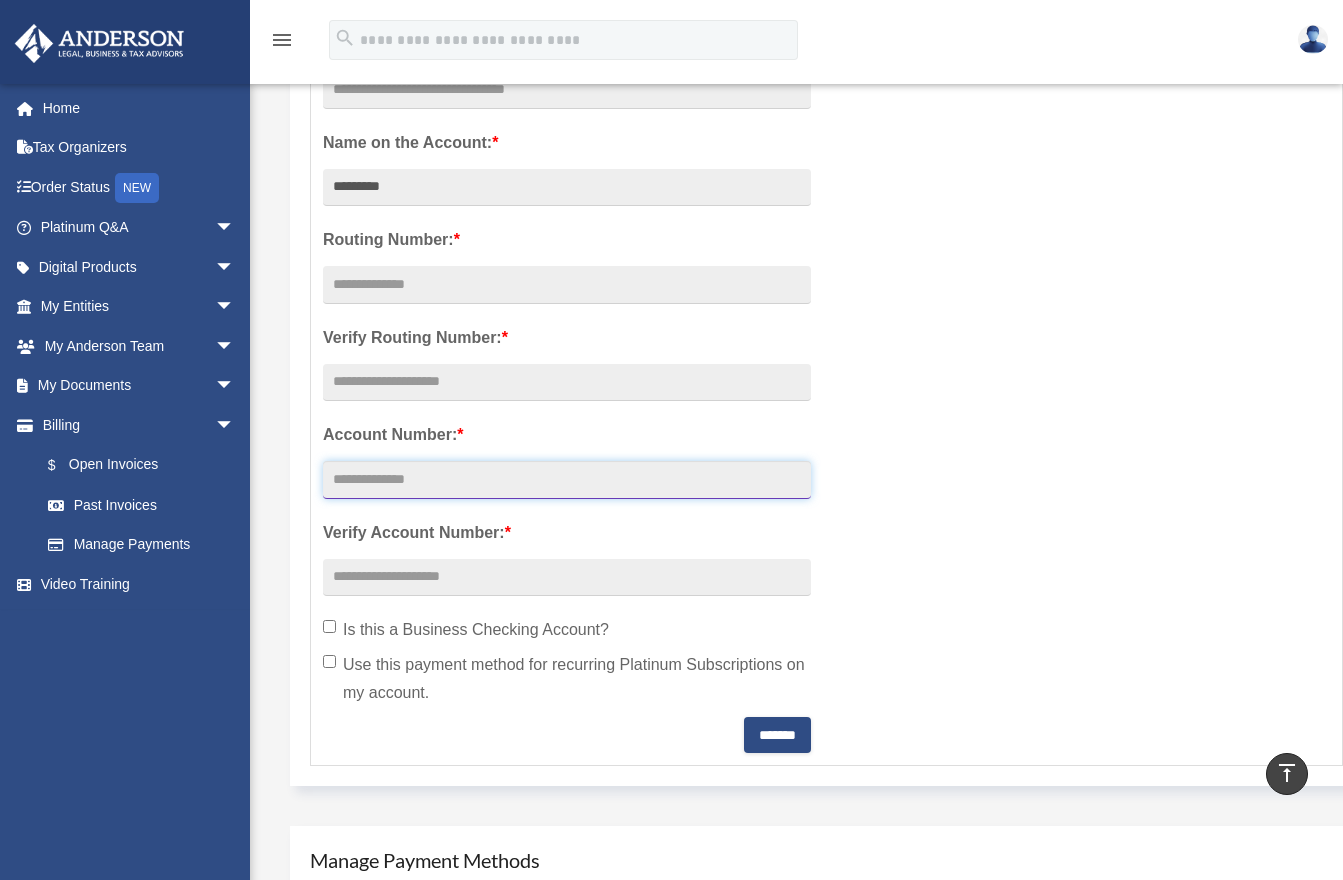 click at bounding box center (567, 480) 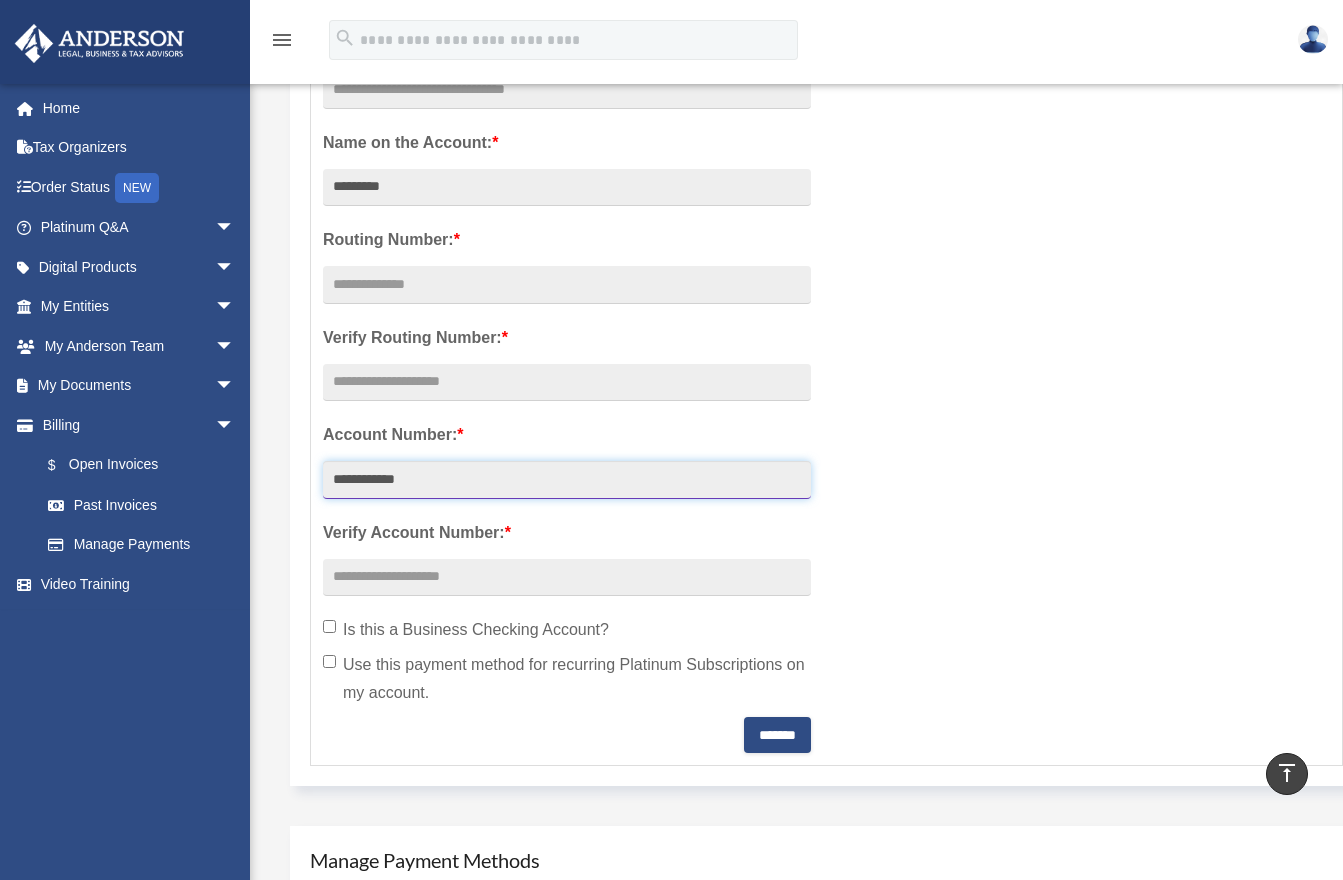 type on "**********" 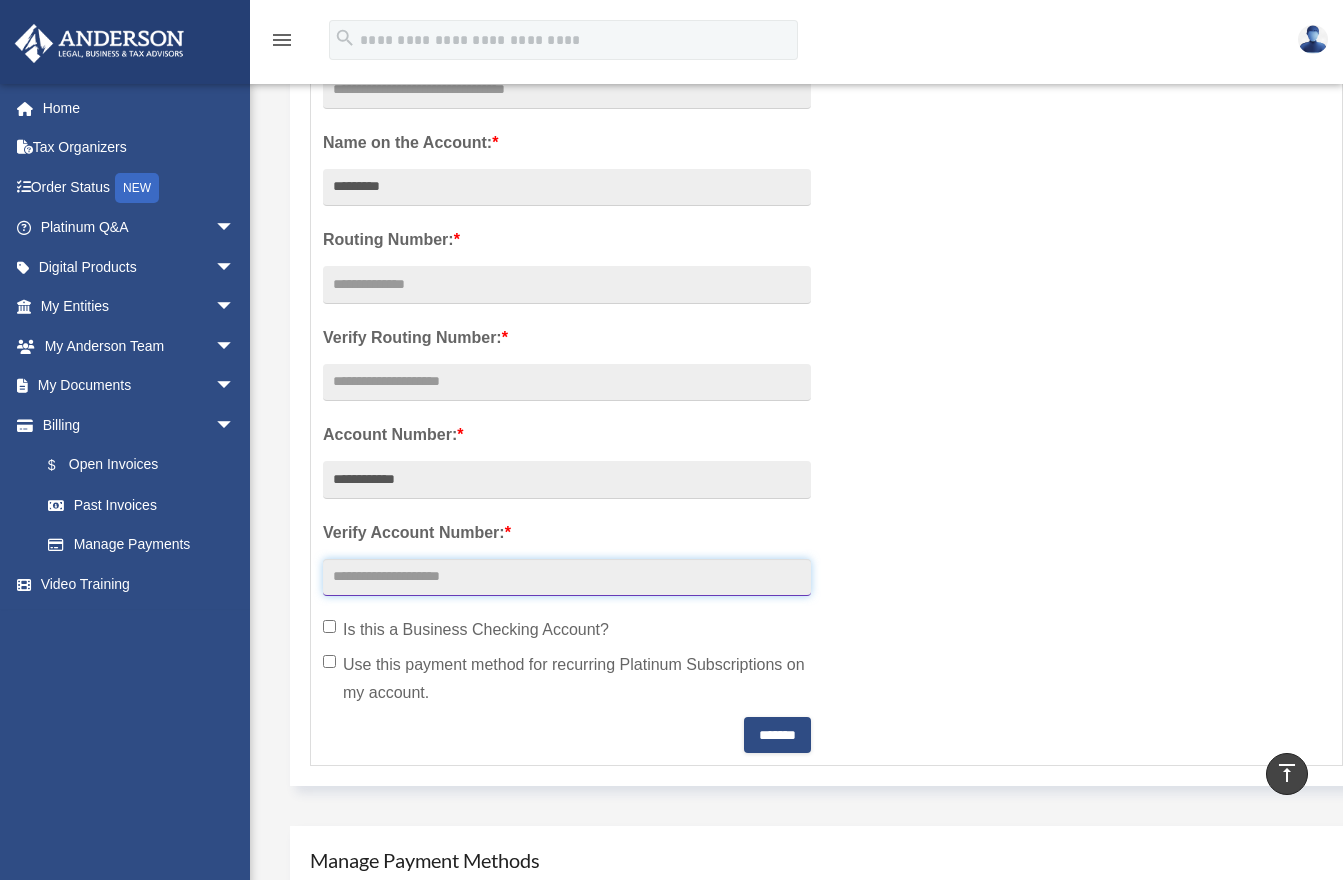 click at bounding box center [567, 578] 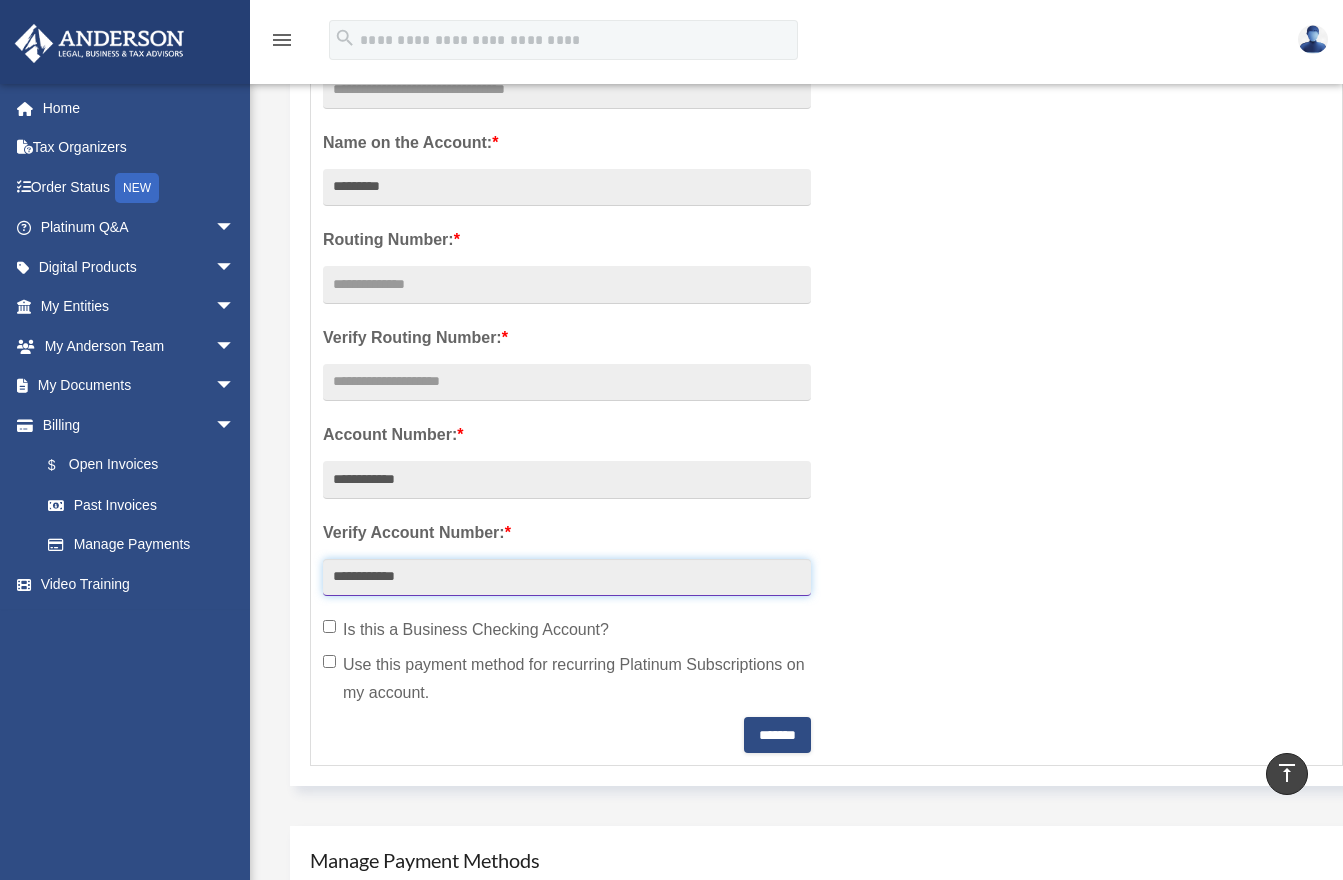 type on "**********" 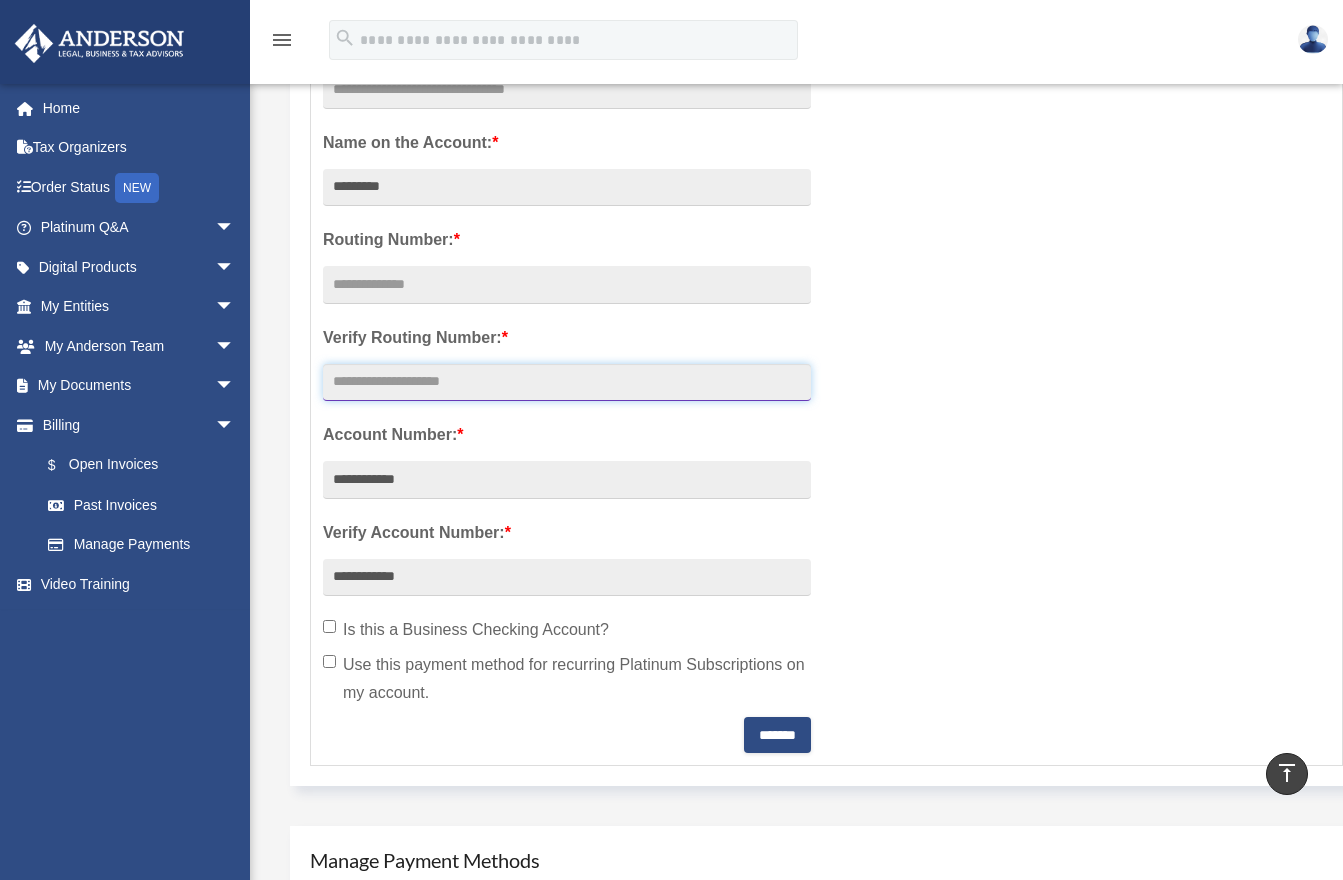 click at bounding box center [567, 383] 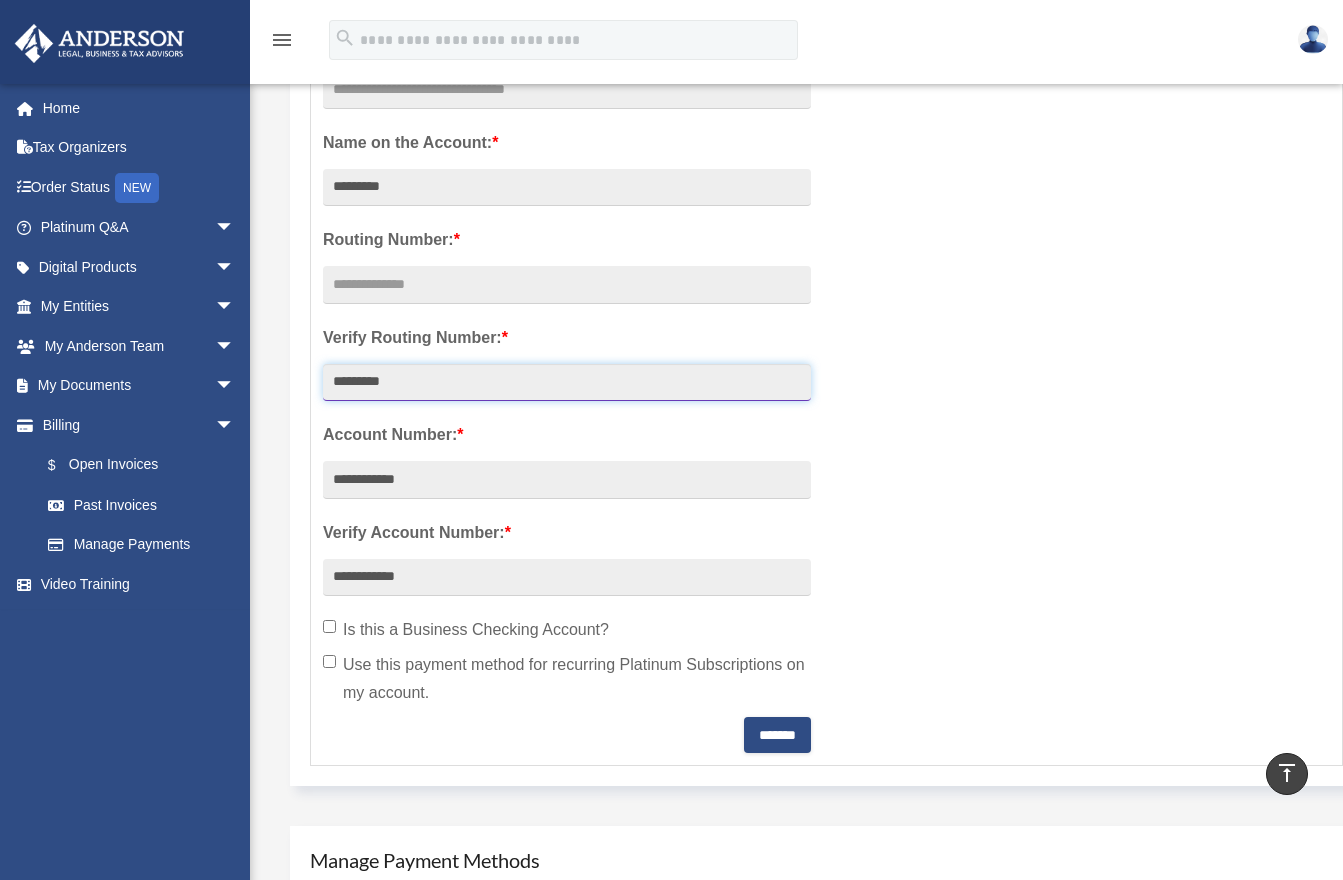 type on "*********" 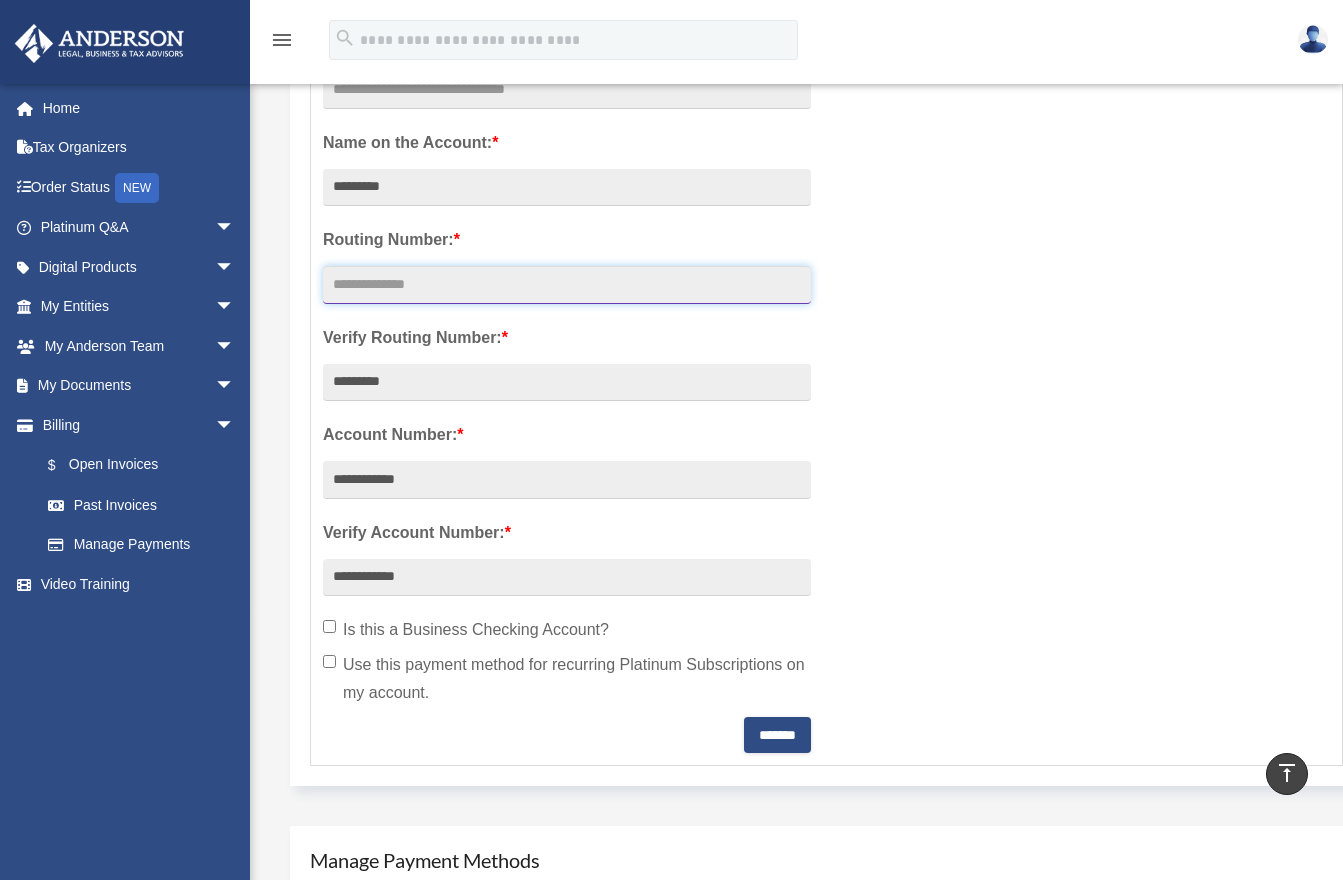 click at bounding box center (567, 285) 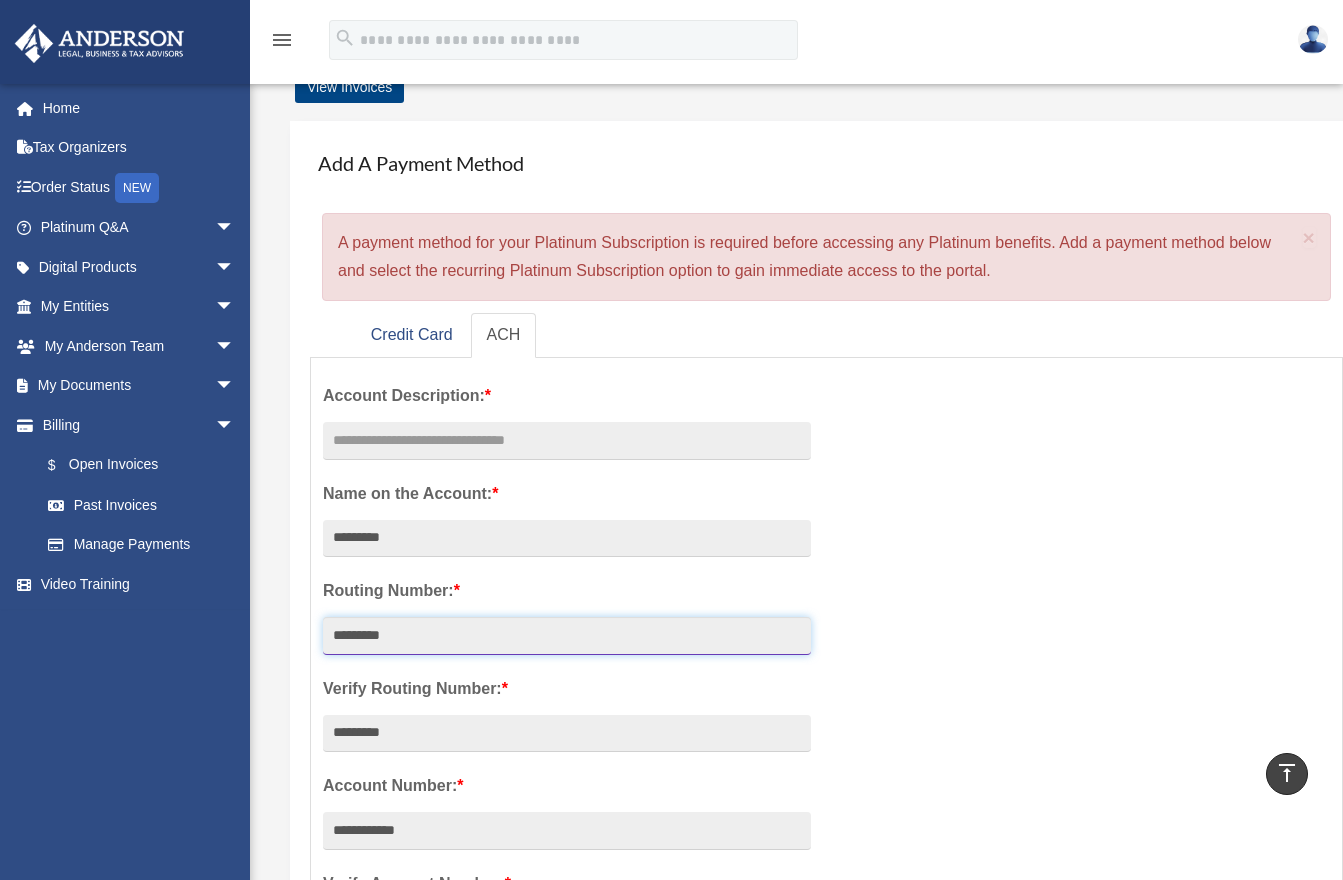 scroll, scrollTop: 1, scrollLeft: 0, axis: vertical 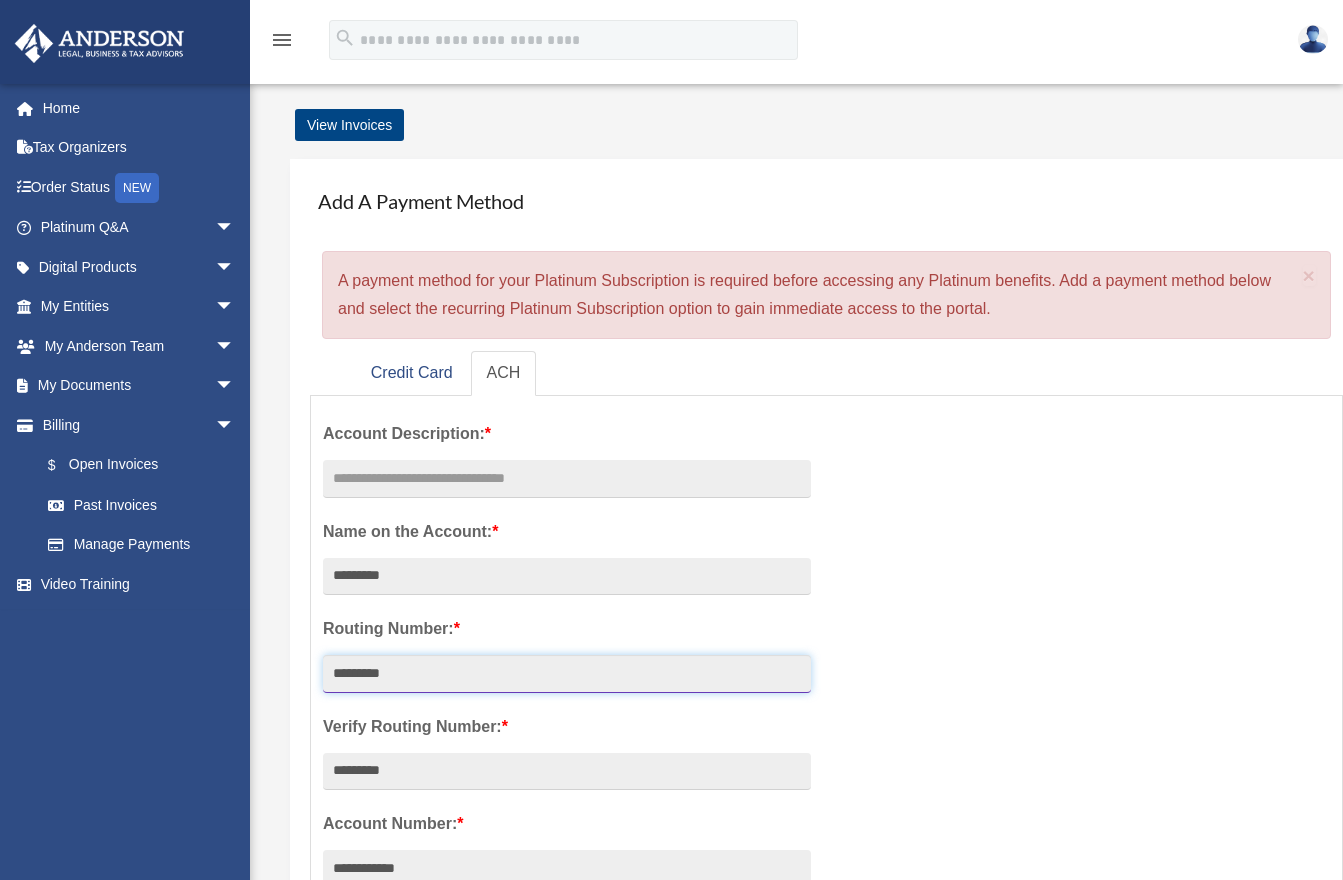 type on "*********" 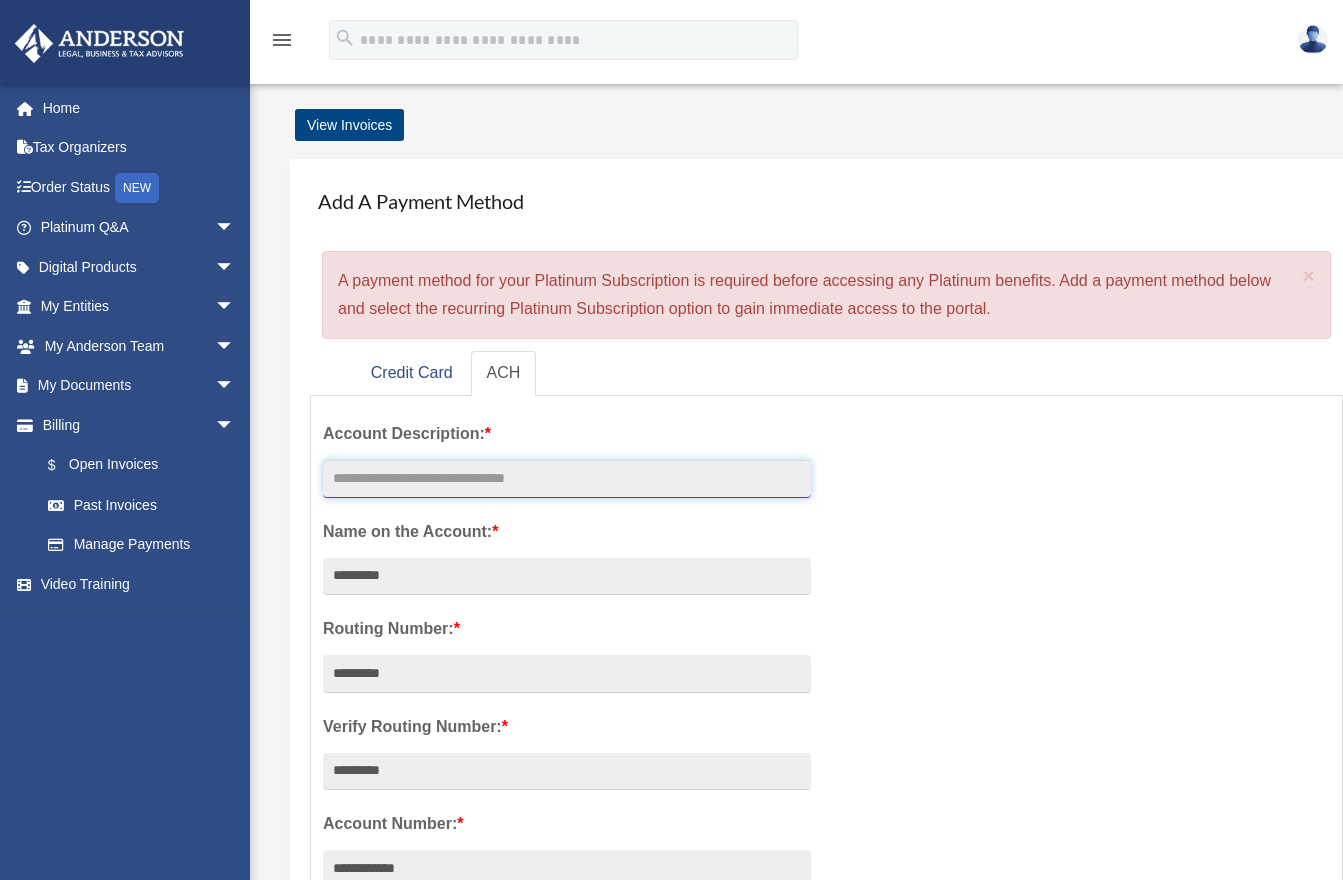 click at bounding box center (567, 479) 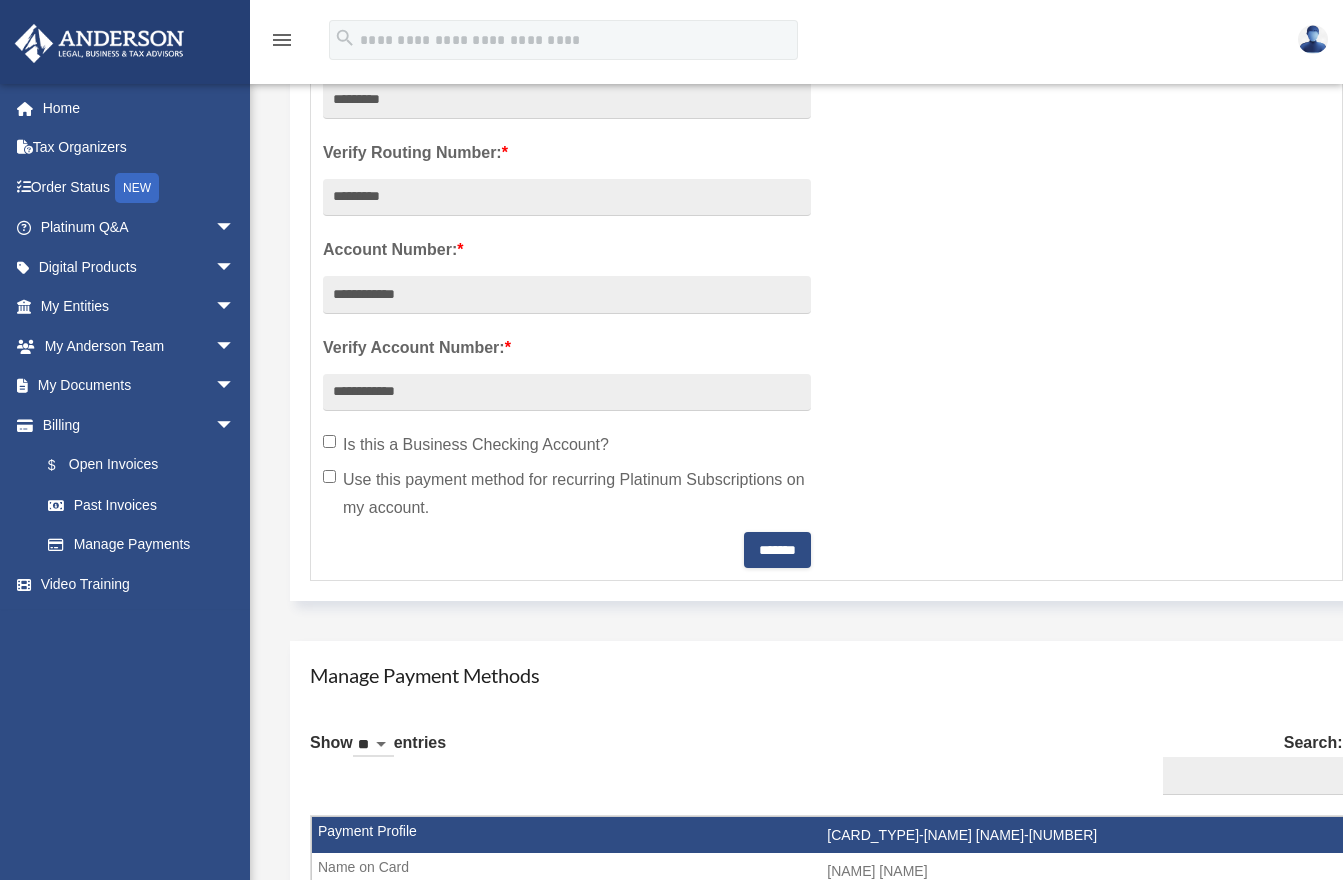 scroll, scrollTop: 596, scrollLeft: 0, axis: vertical 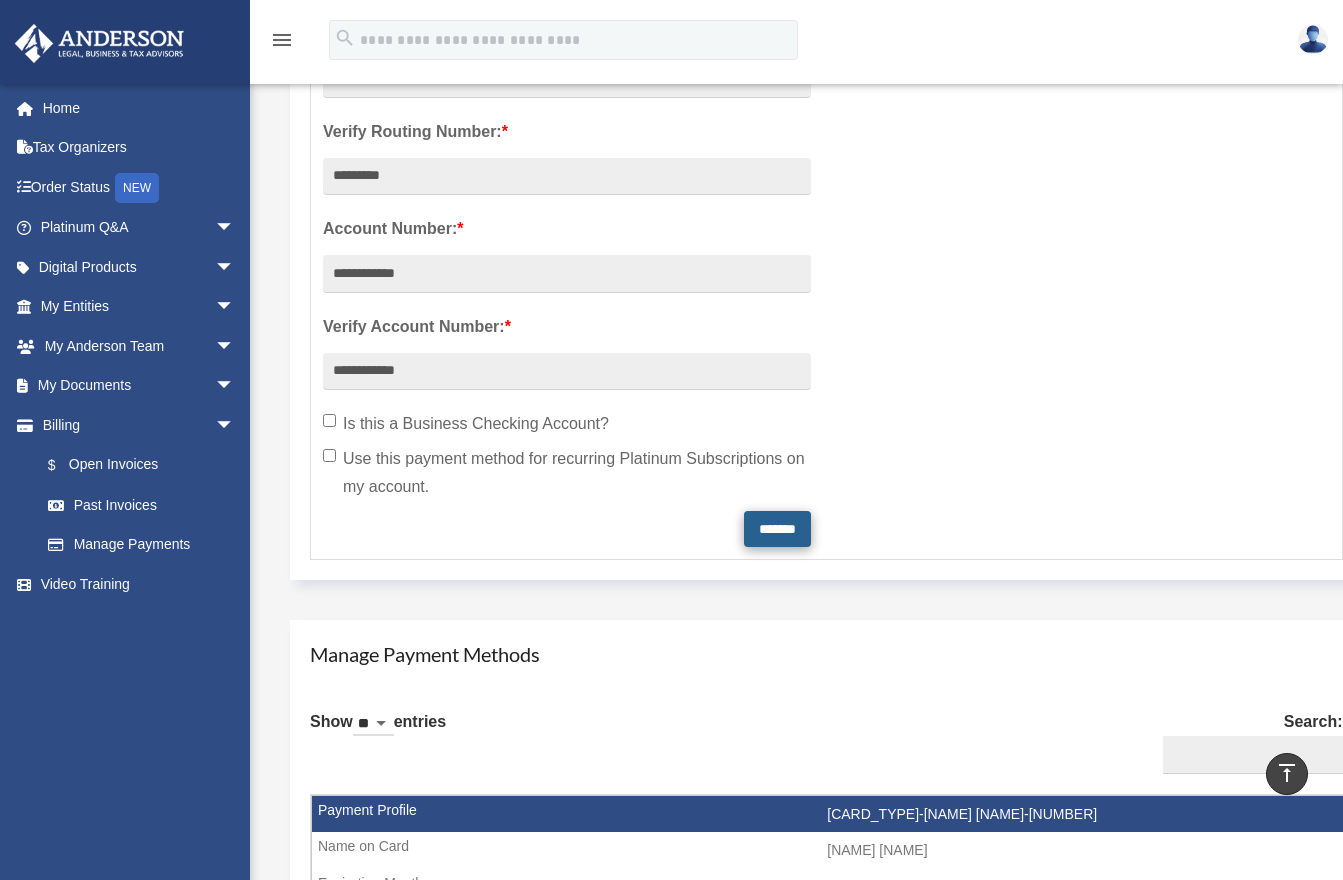 type on "****" 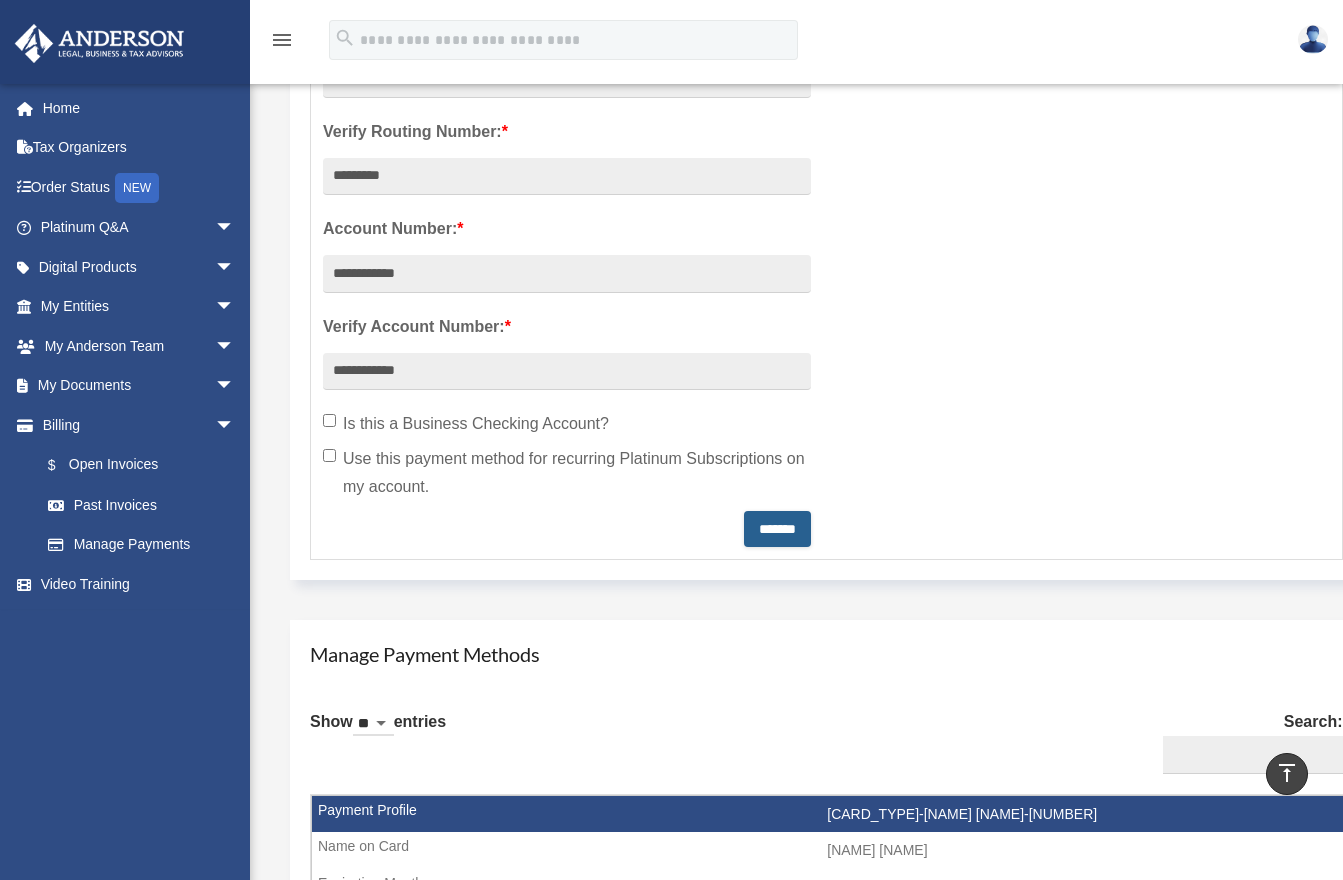 click on "*******" at bounding box center [777, 529] 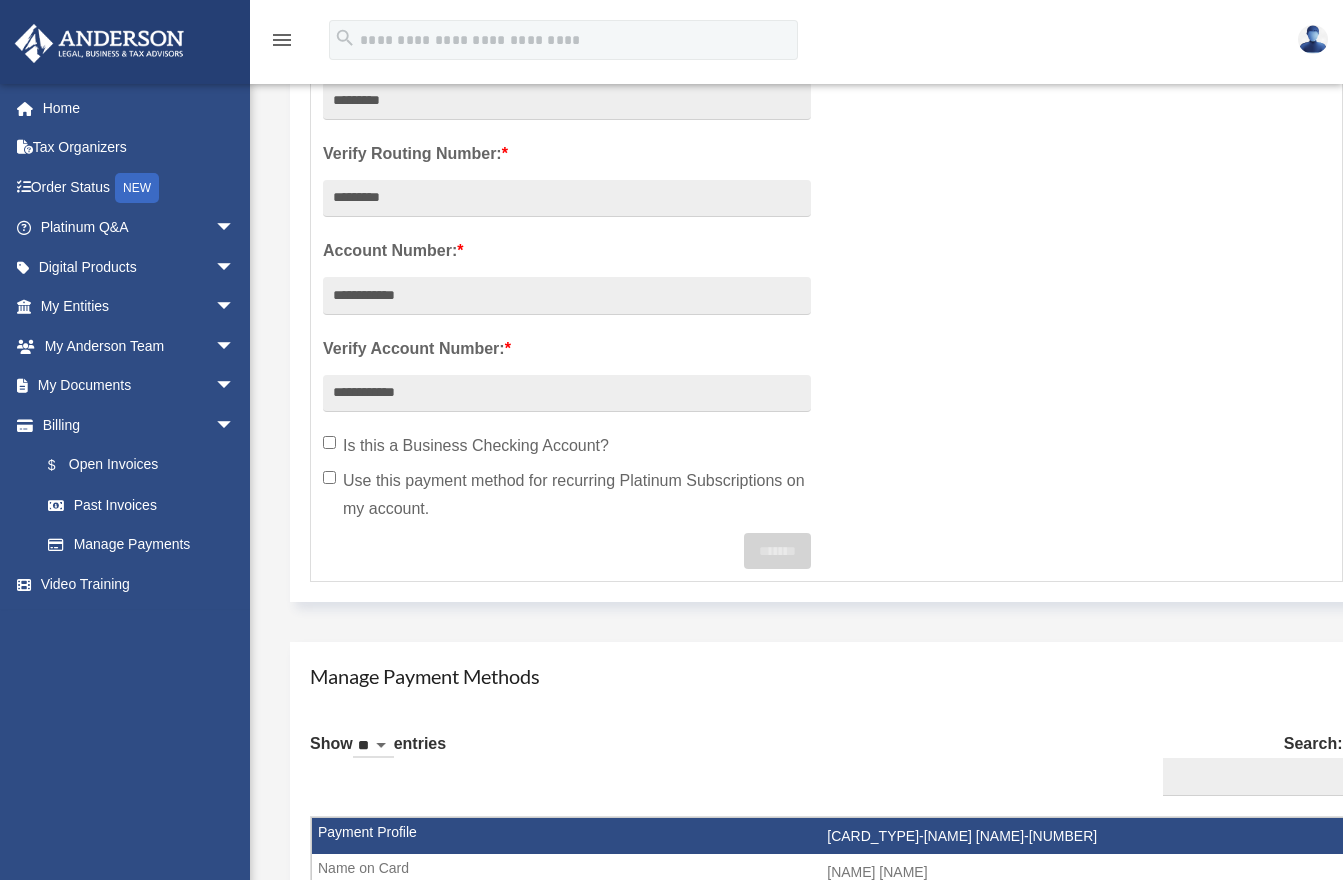 scroll, scrollTop: 575, scrollLeft: 0, axis: vertical 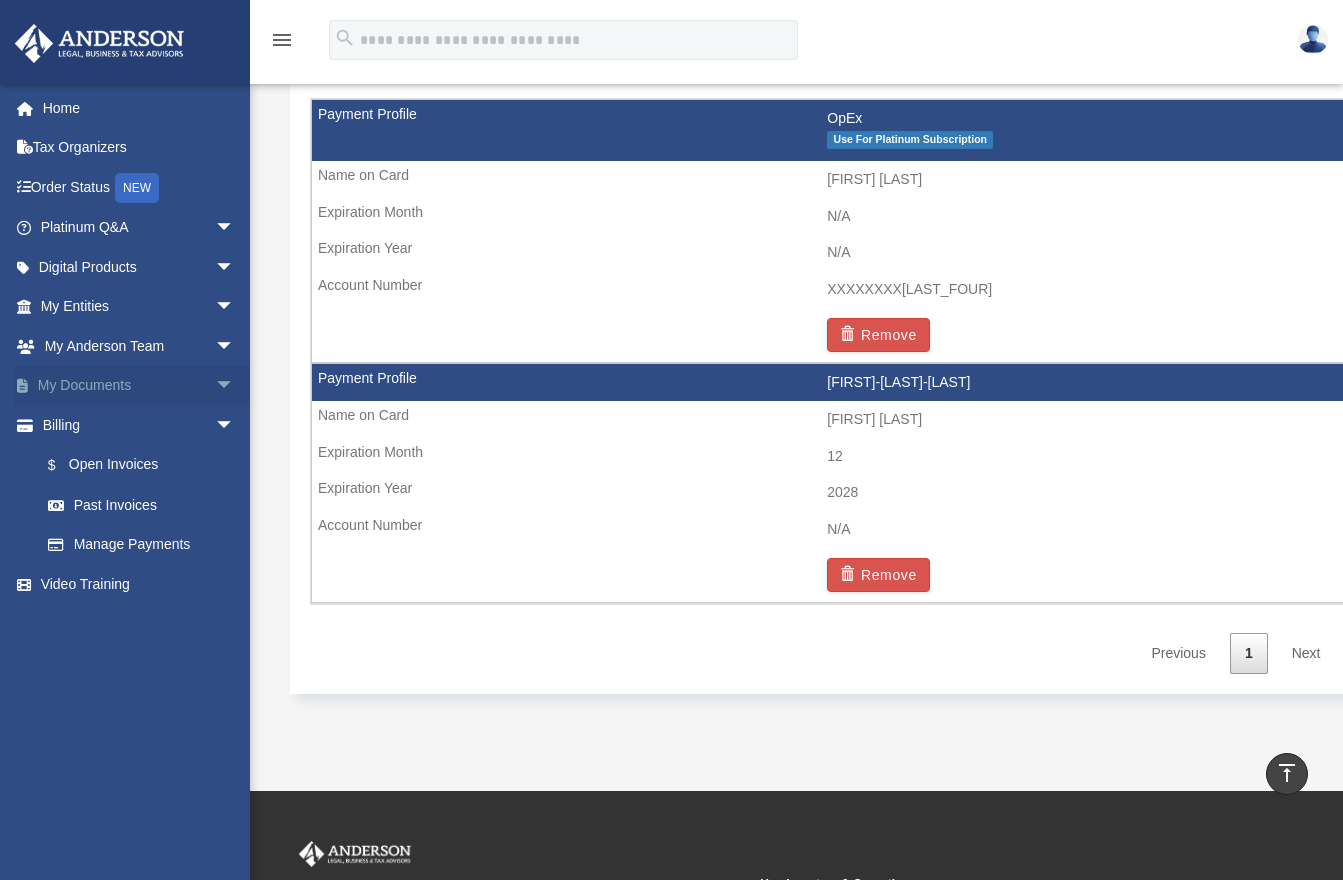 click on "My Documents arrow_drop_down" at bounding box center [139, 386] 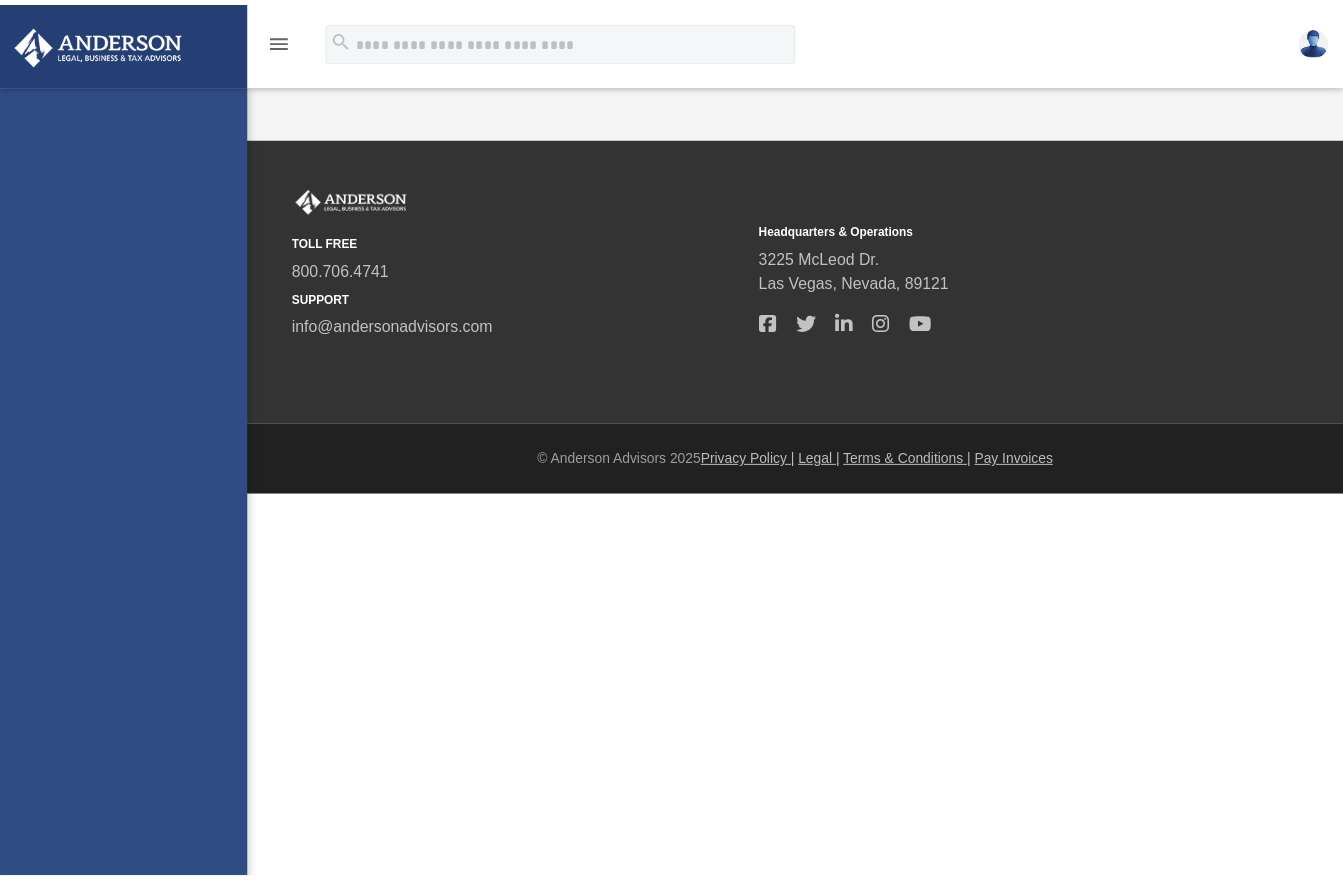 scroll, scrollTop: 0, scrollLeft: 0, axis: both 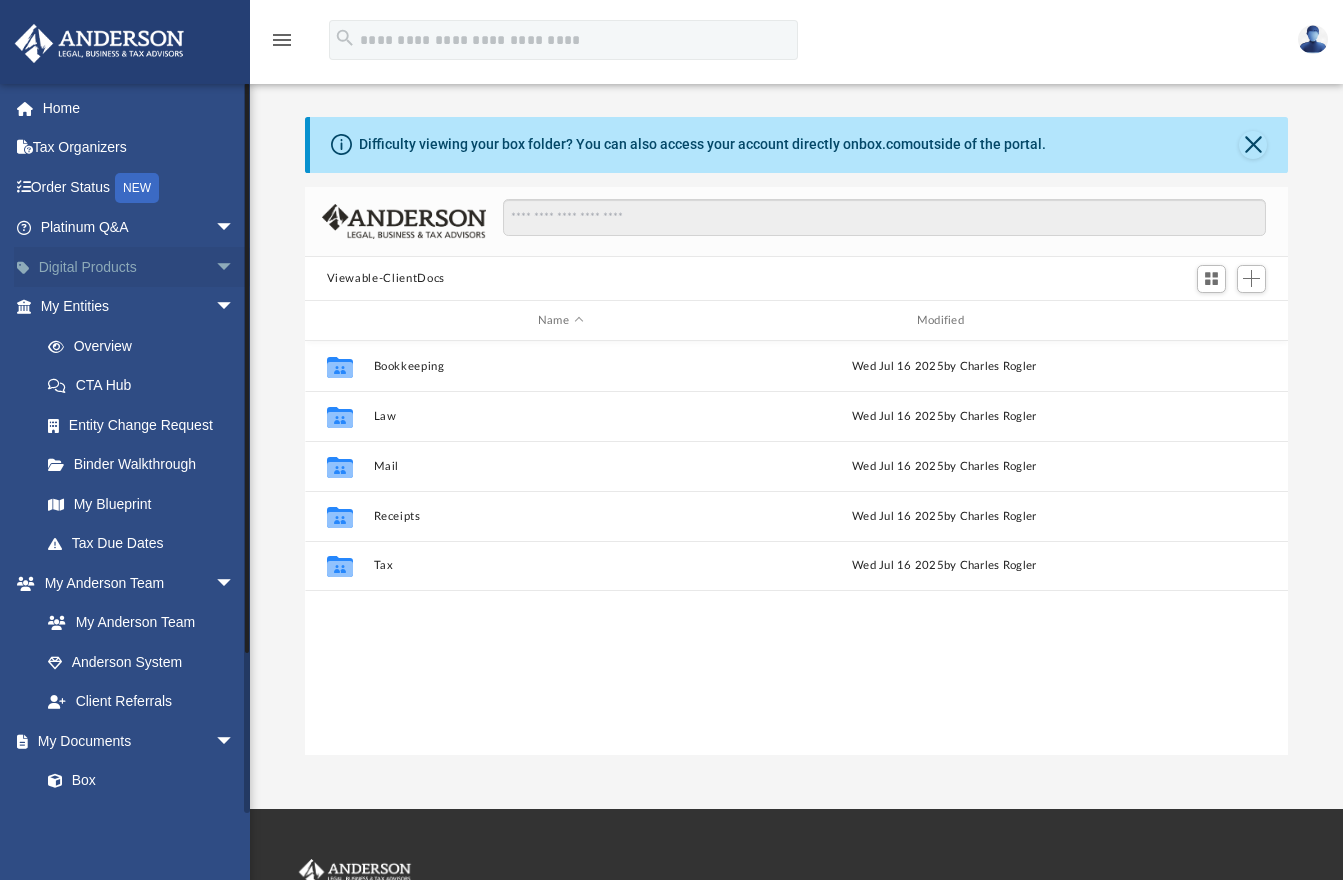 click on "Digital Products arrow_drop_down" at bounding box center [139, 267] 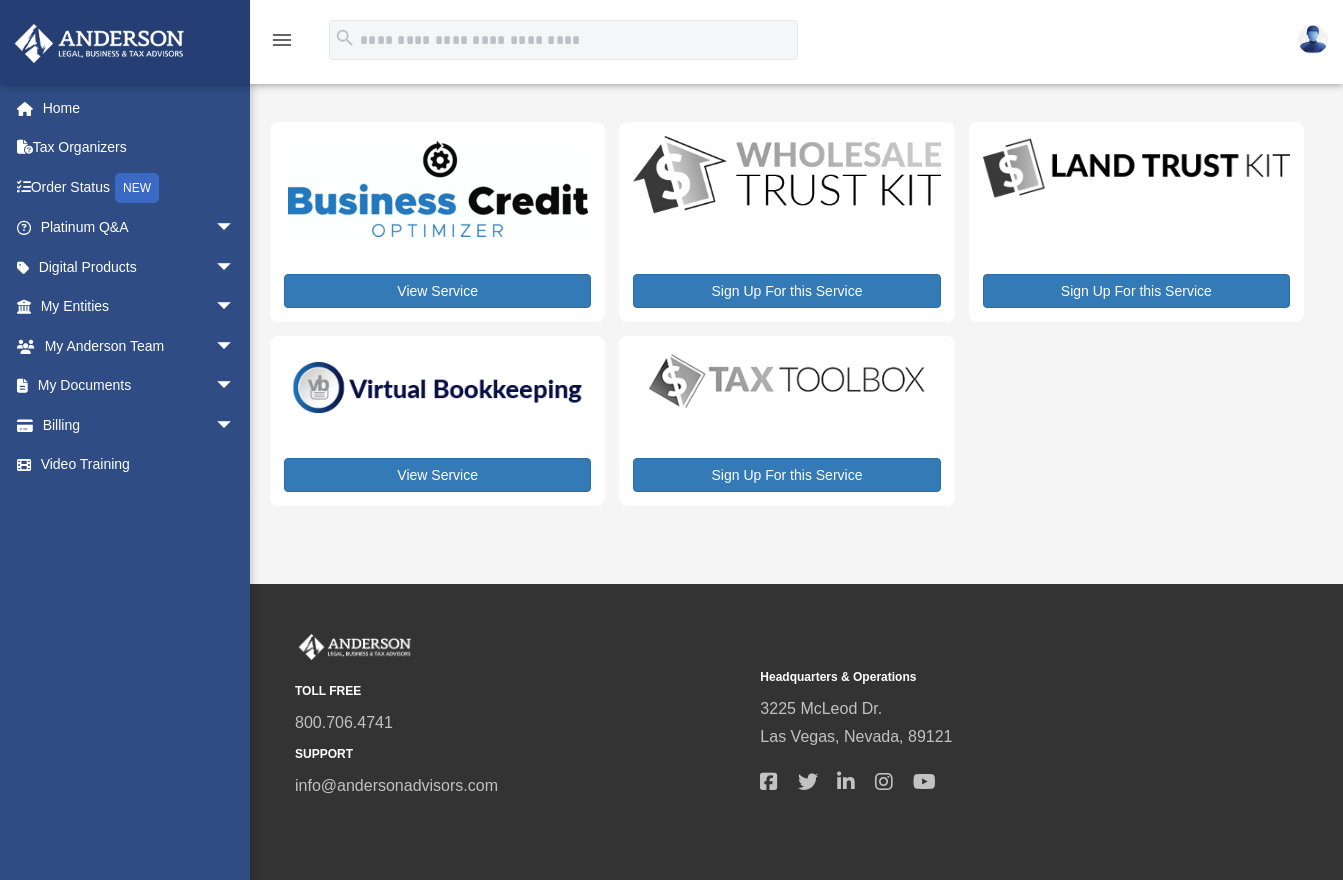 scroll, scrollTop: 0, scrollLeft: 0, axis: both 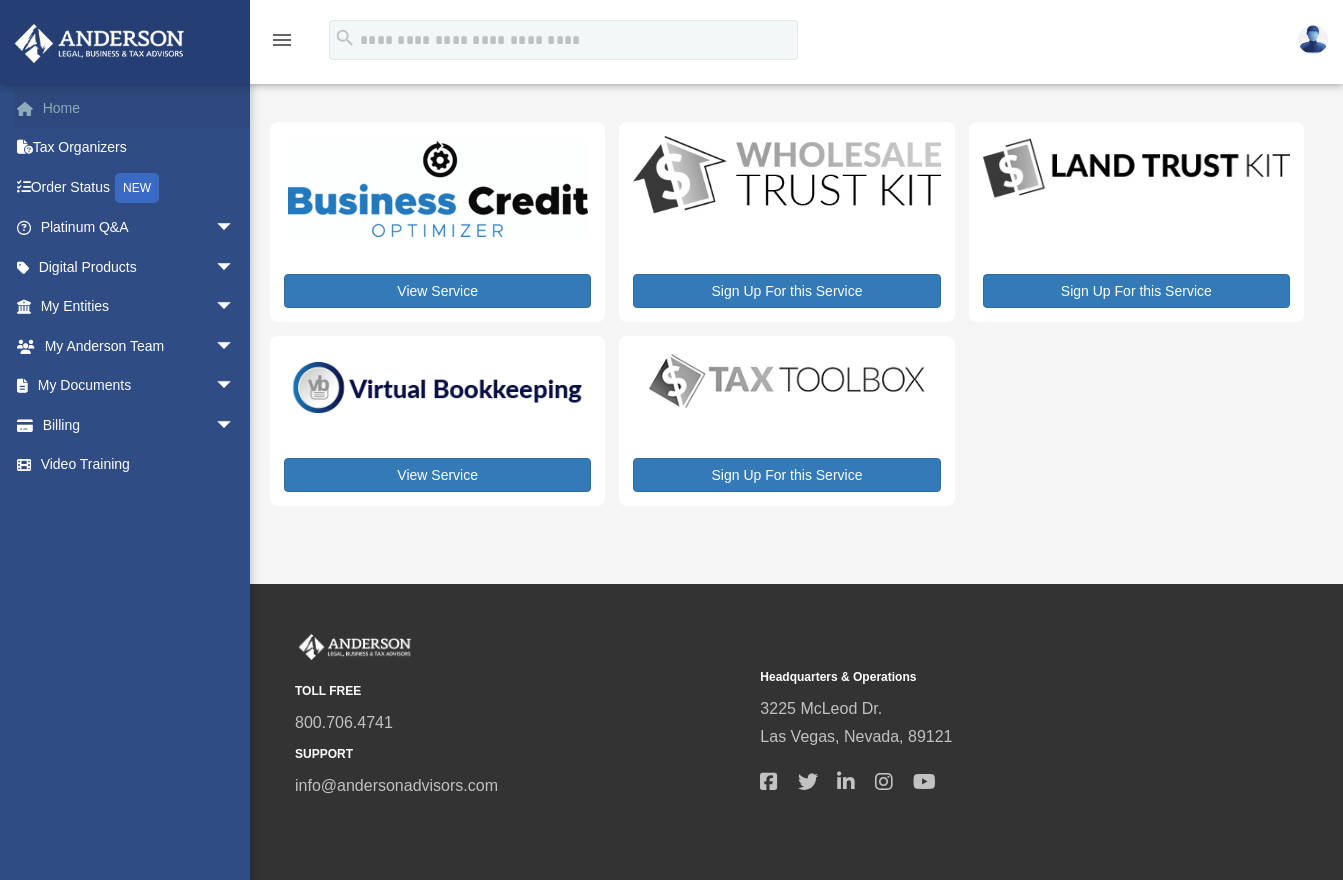click on "Home" at bounding box center (139, 108) 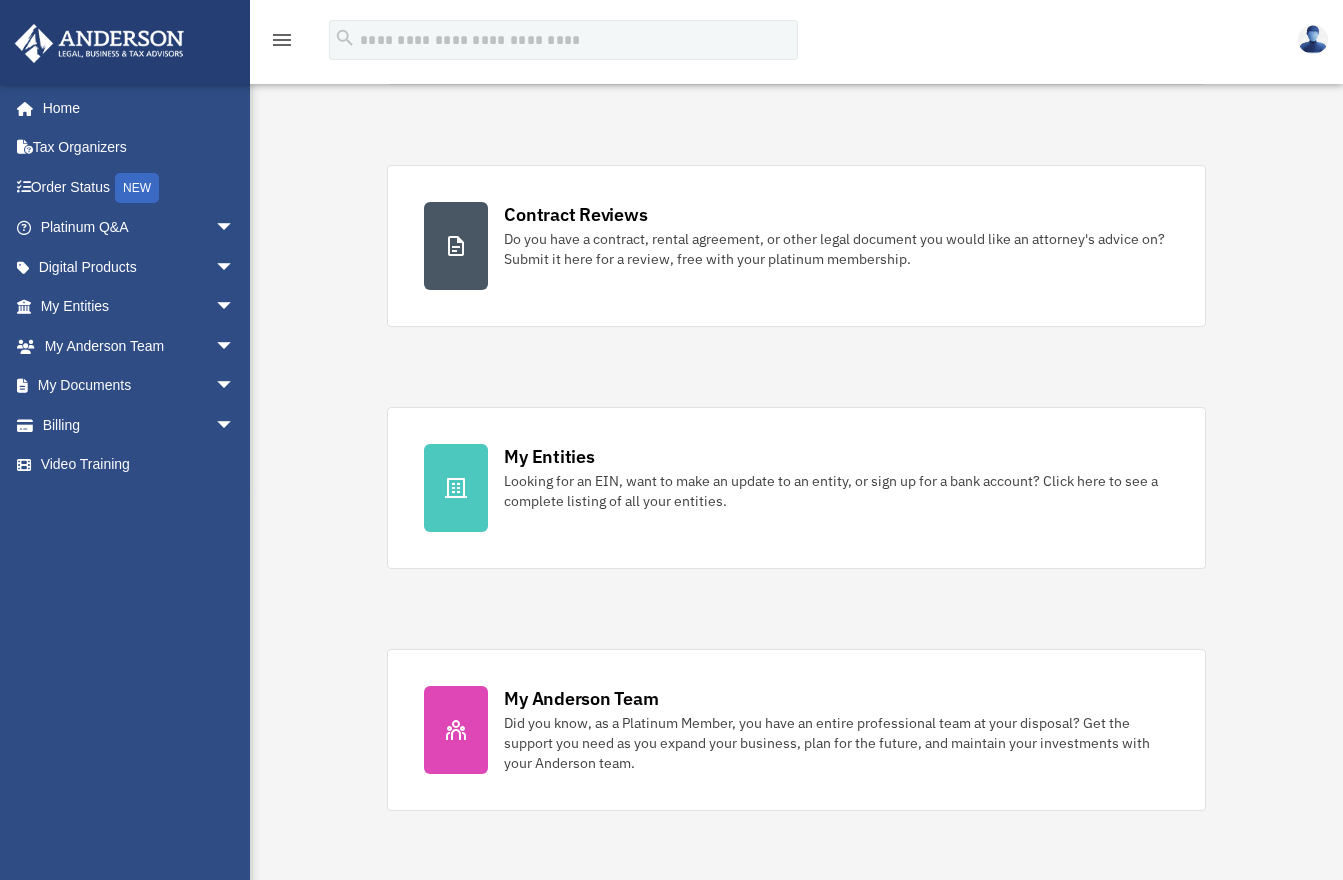 scroll, scrollTop: 106, scrollLeft: 0, axis: vertical 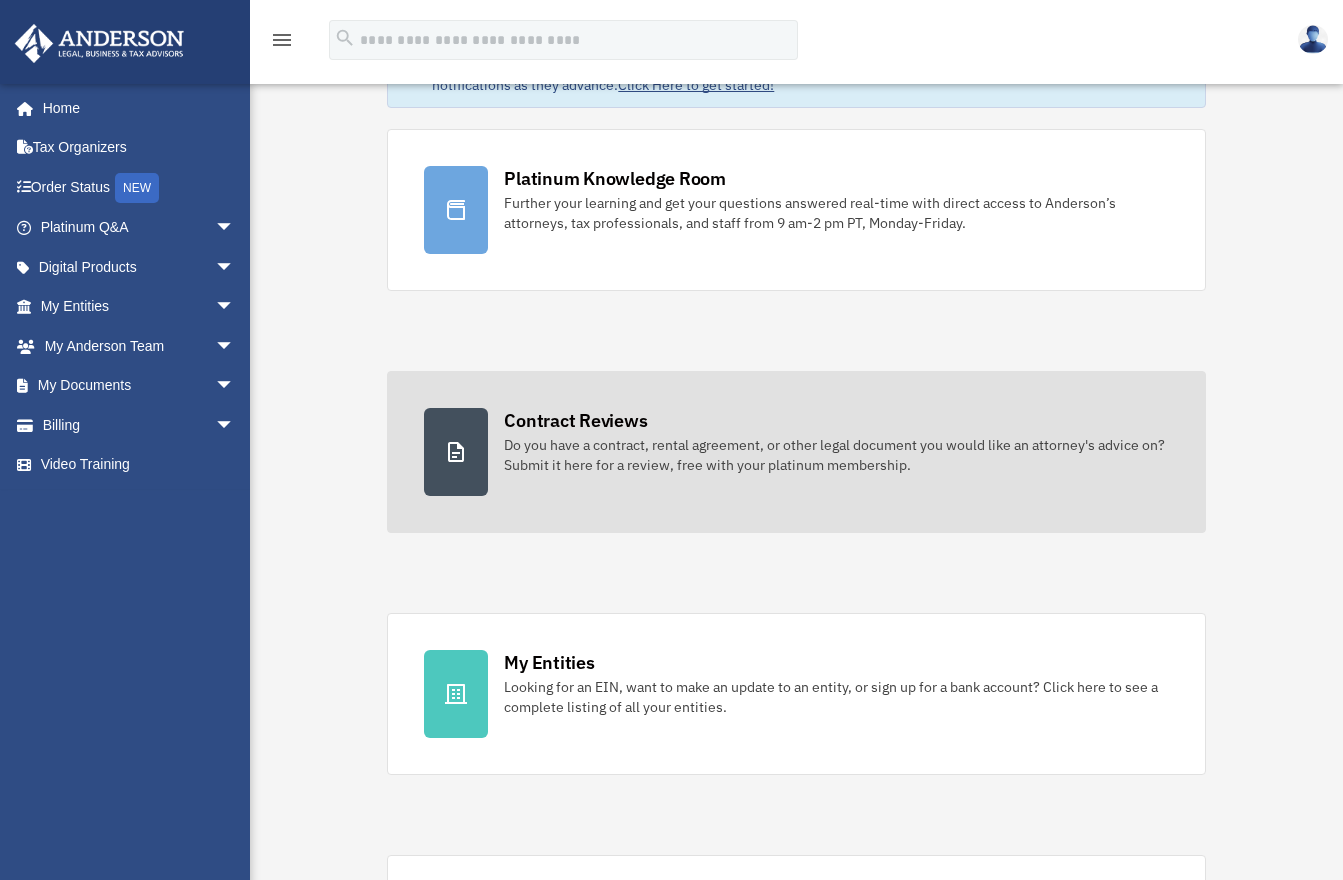 click 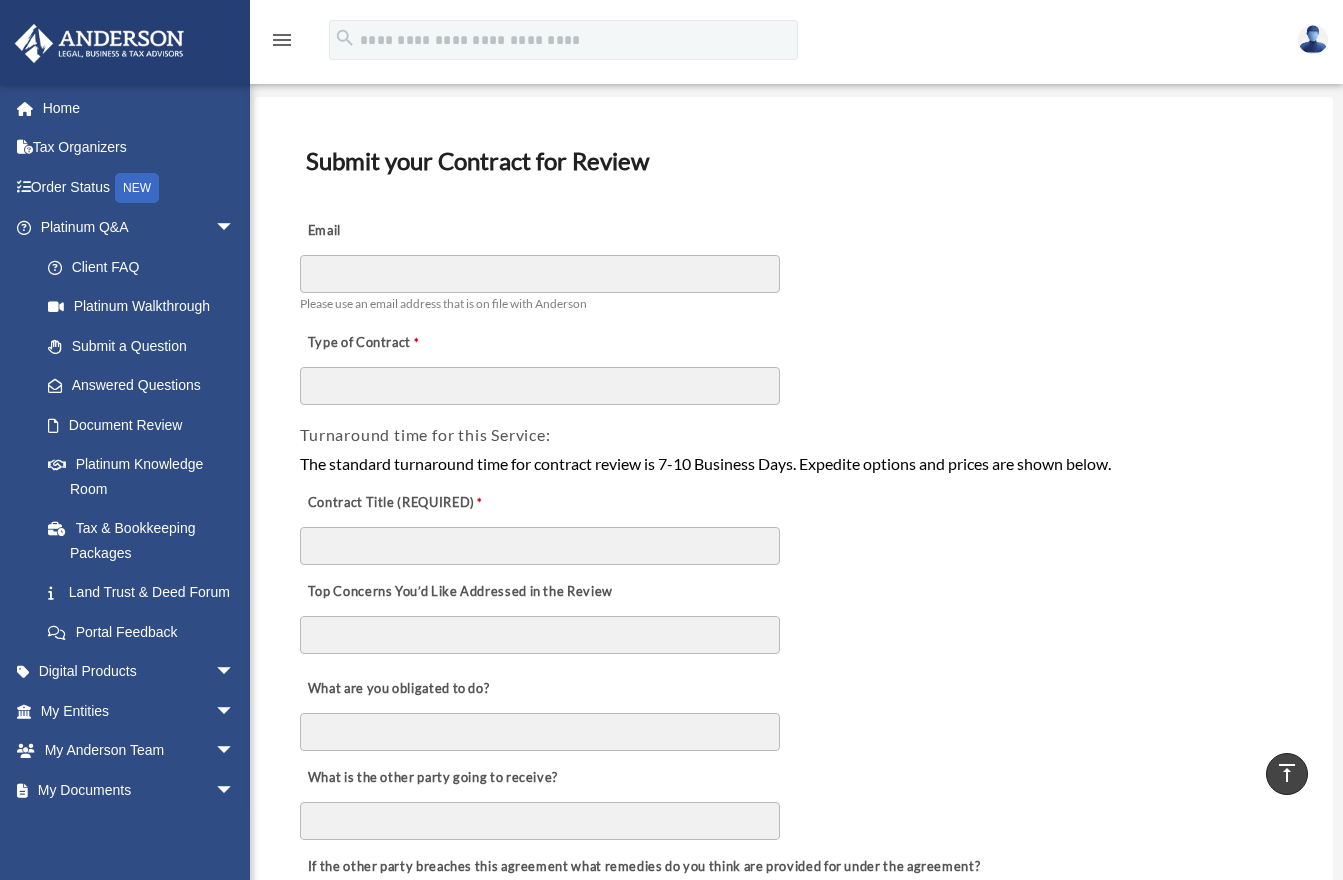 scroll, scrollTop: 0, scrollLeft: 0, axis: both 